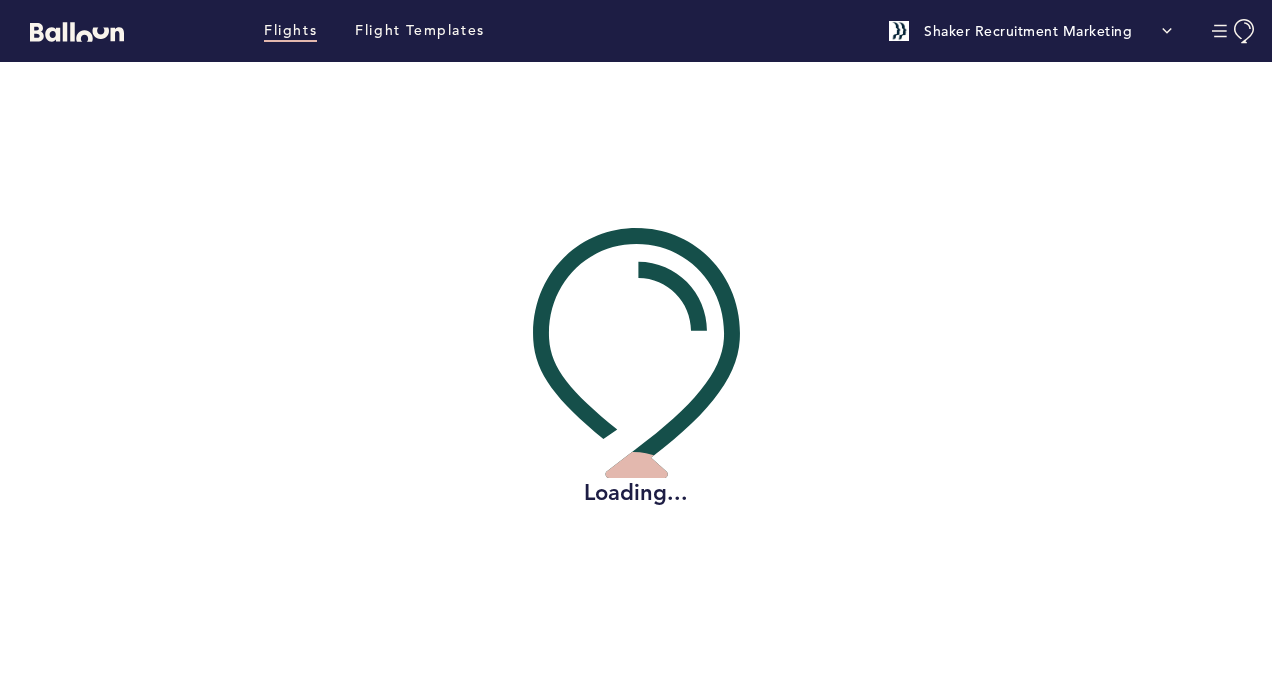 scroll, scrollTop: 0, scrollLeft: 0, axis: both 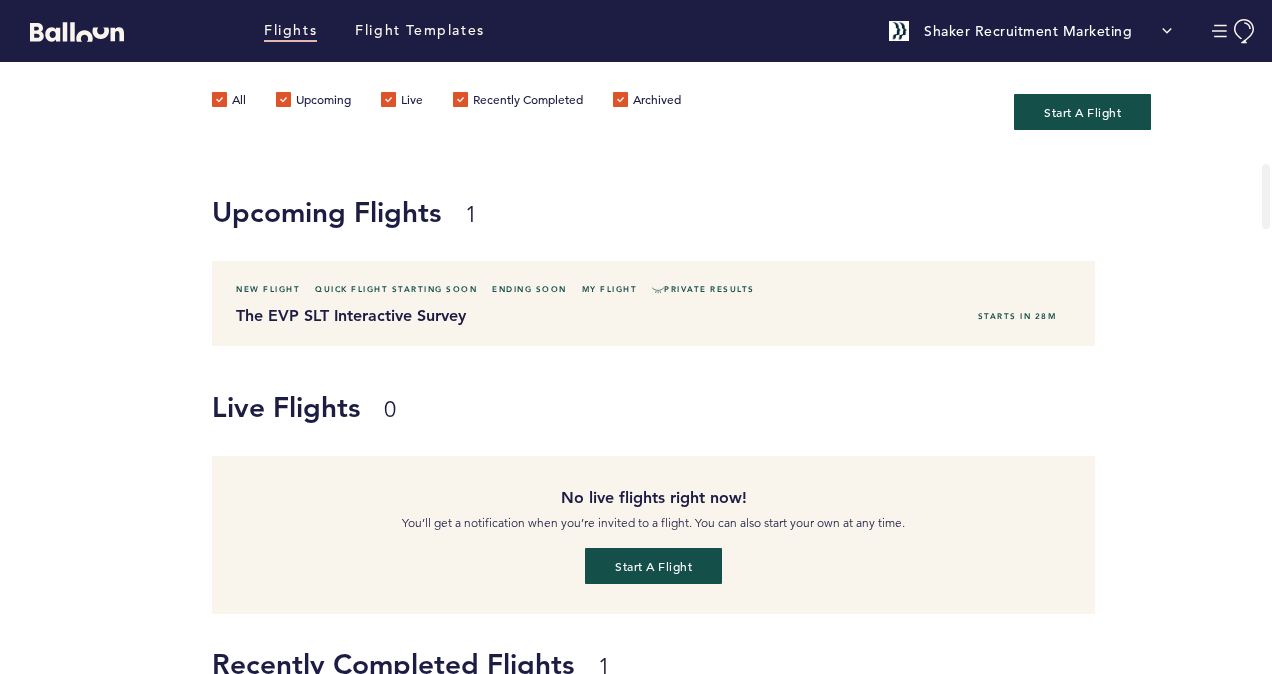 click on "Live Flights  0 No live flights right now!  You’ll get a notification when you’re invited to a flight. You can also start your own at any time.   Start a flight" at bounding box center [742, 485] 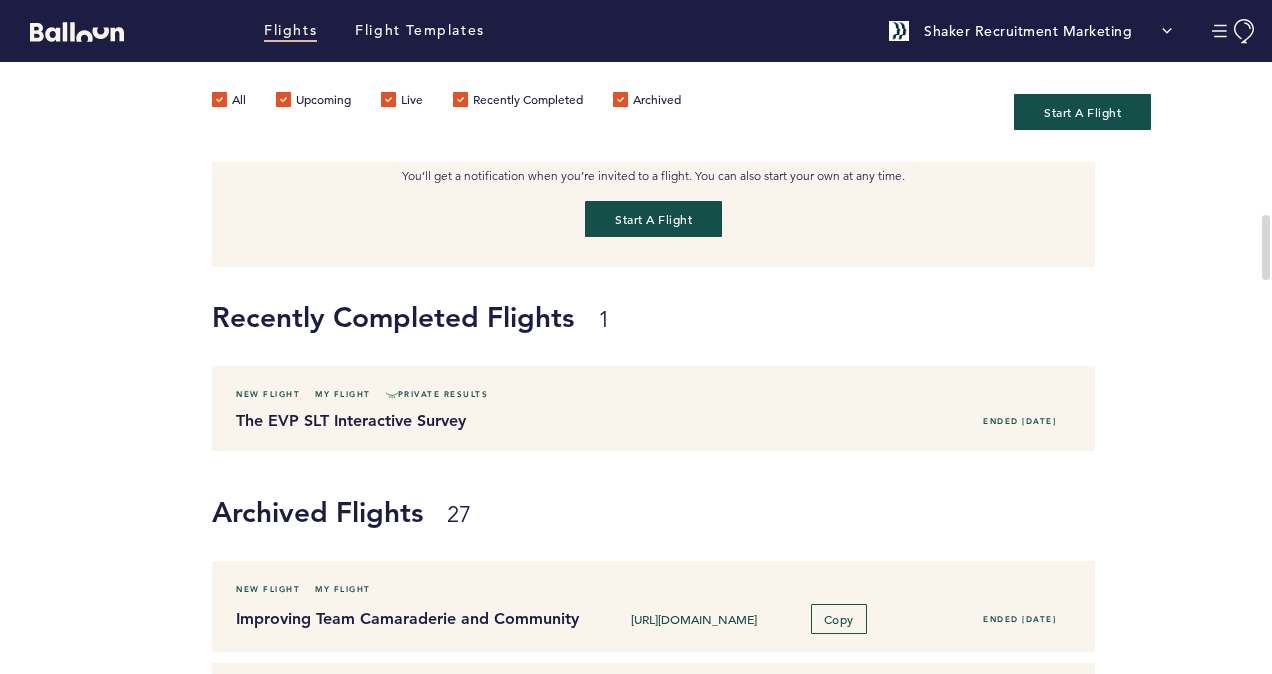 scroll, scrollTop: 360, scrollLeft: 0, axis: vertical 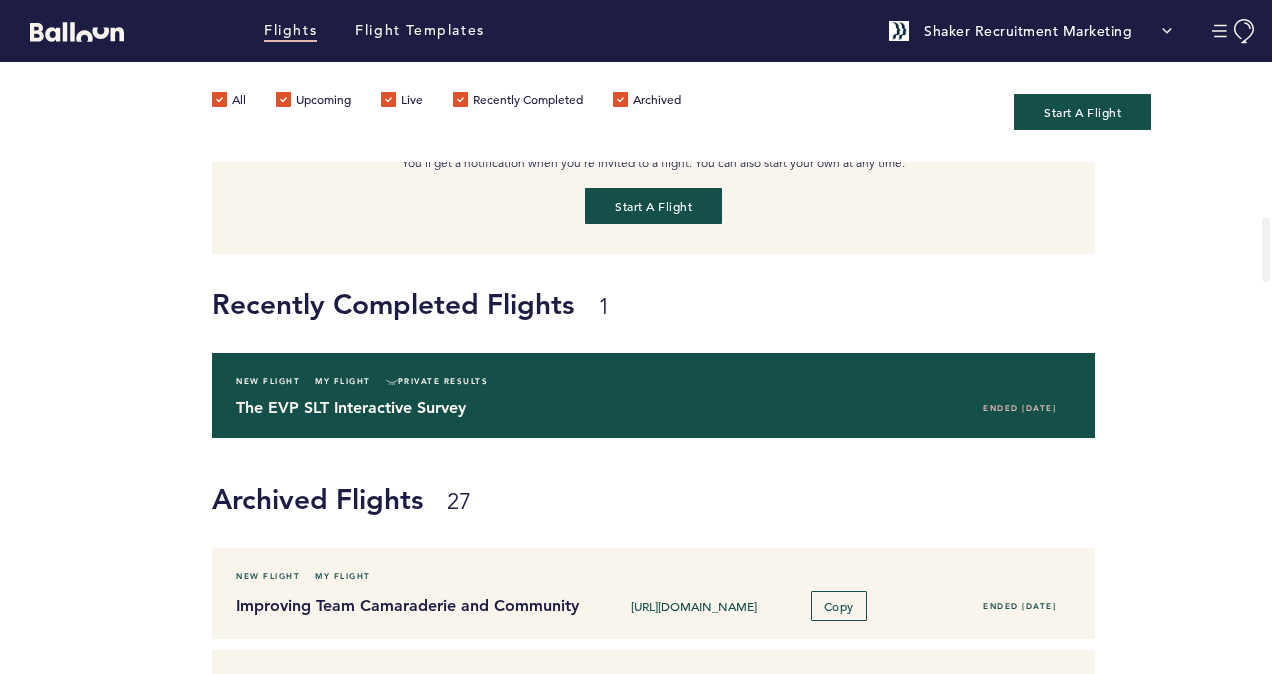 click on "New Flight My Flight  Private Results  The EVP SLT Interactive Survey  Ended Wednesday" at bounding box center (653, 395) 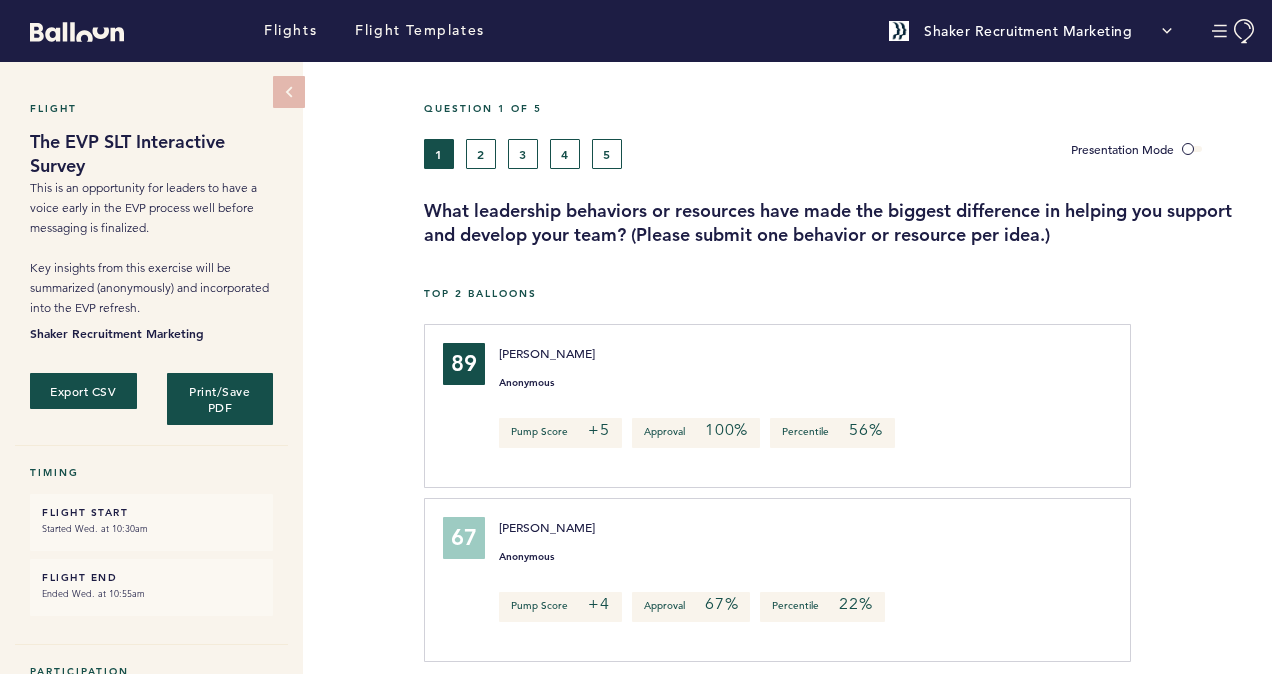 click at bounding box center [1201, 413] 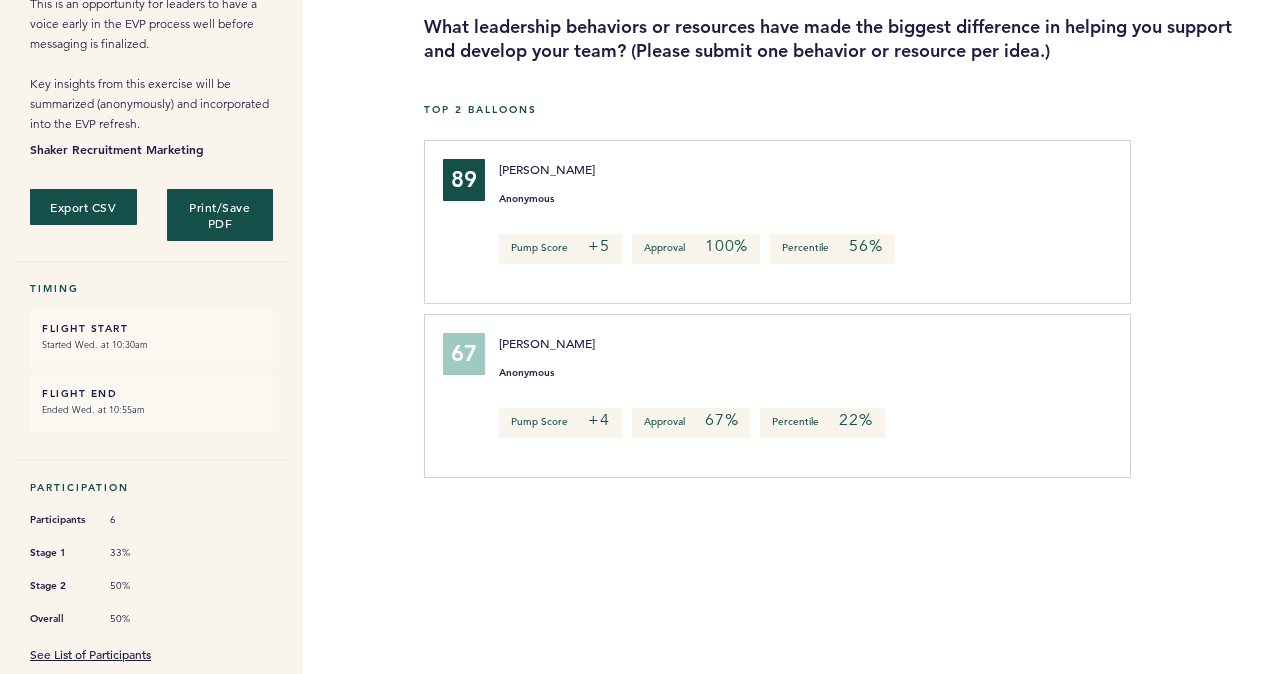 scroll, scrollTop: 214, scrollLeft: 0, axis: vertical 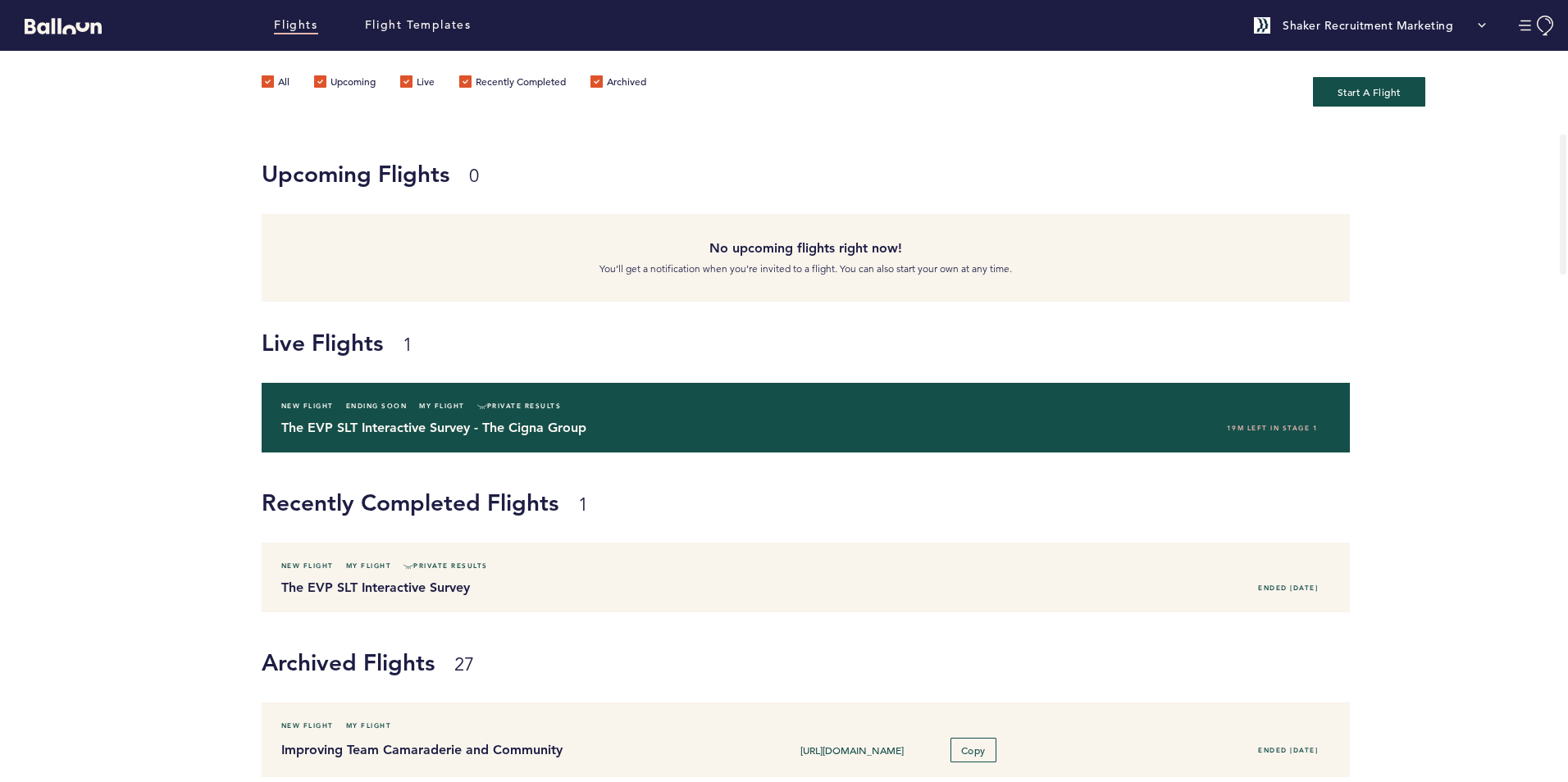 click on "The EVP SLT Interactive Survey - The Cigna Group" at bounding box center (493, 428) 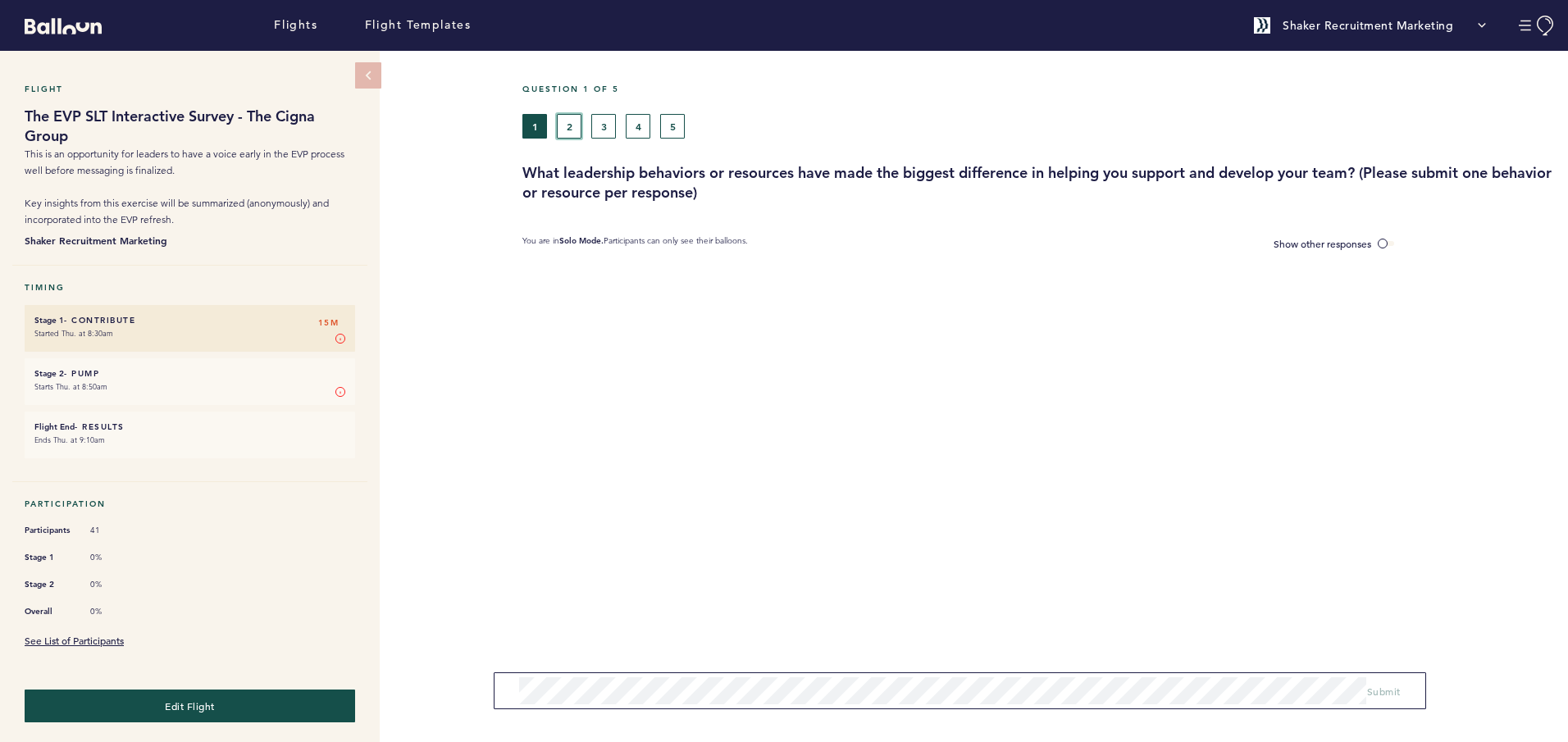 click on "2" at bounding box center (569, 126) 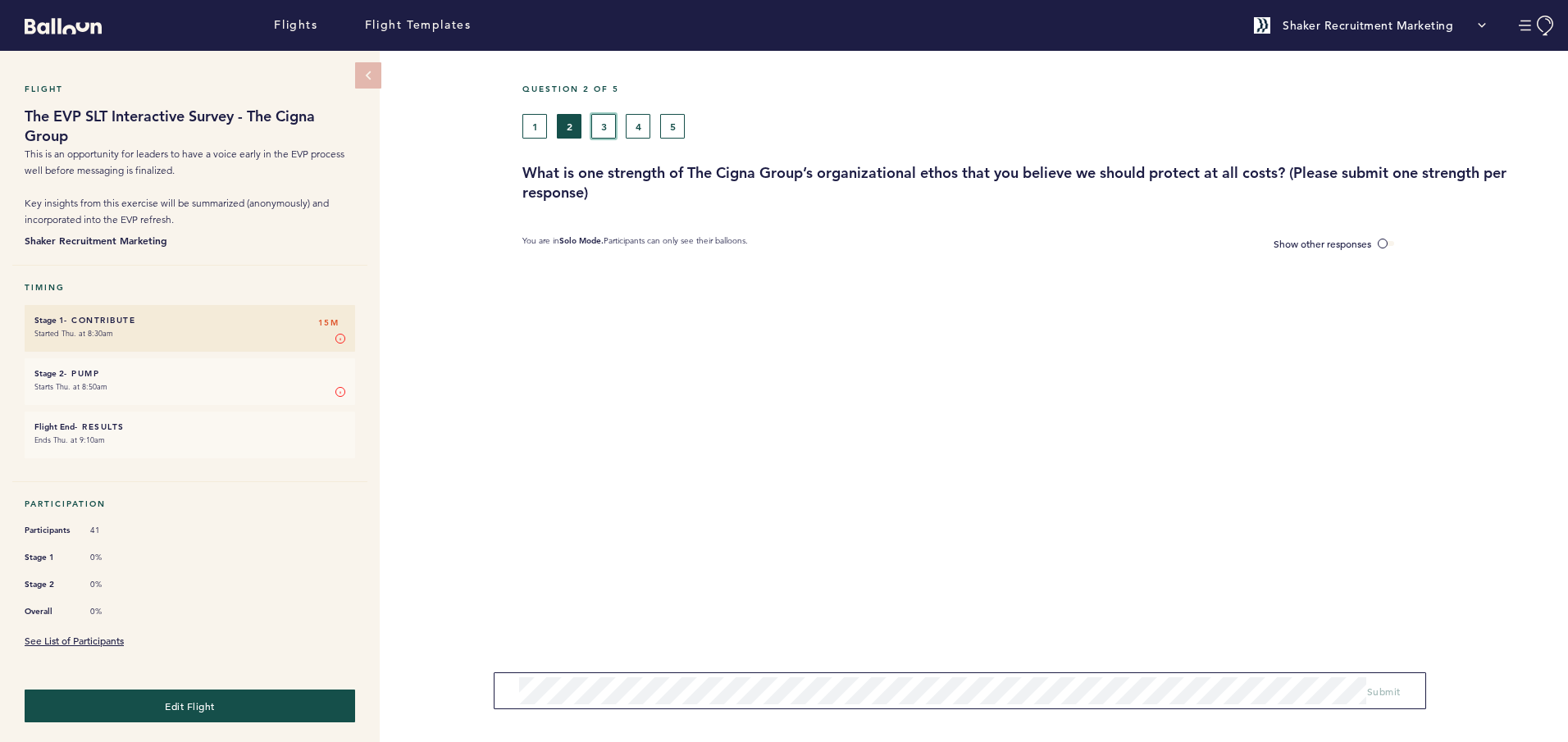 click on "3" at bounding box center (604, 126) 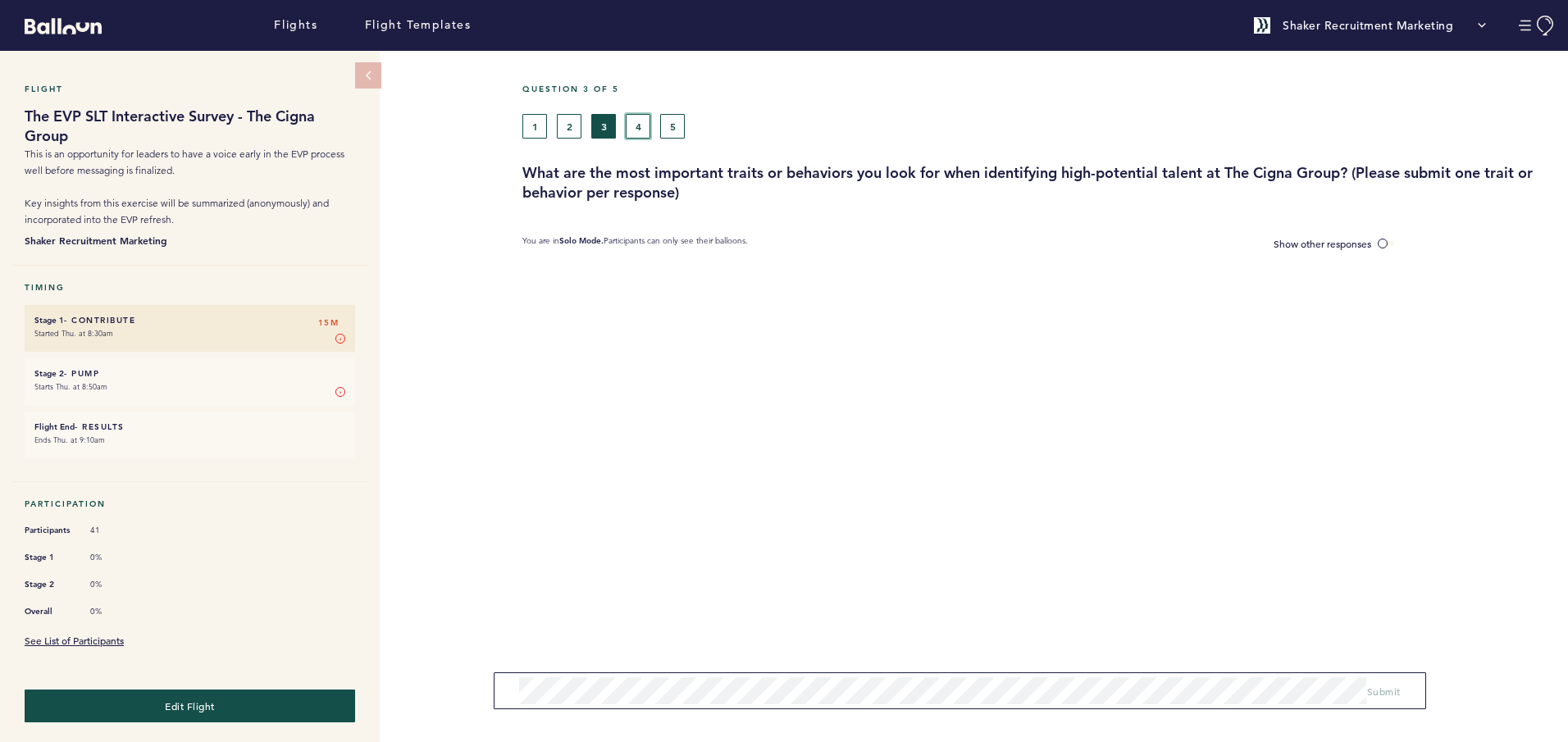 click on "4" at bounding box center (638, 126) 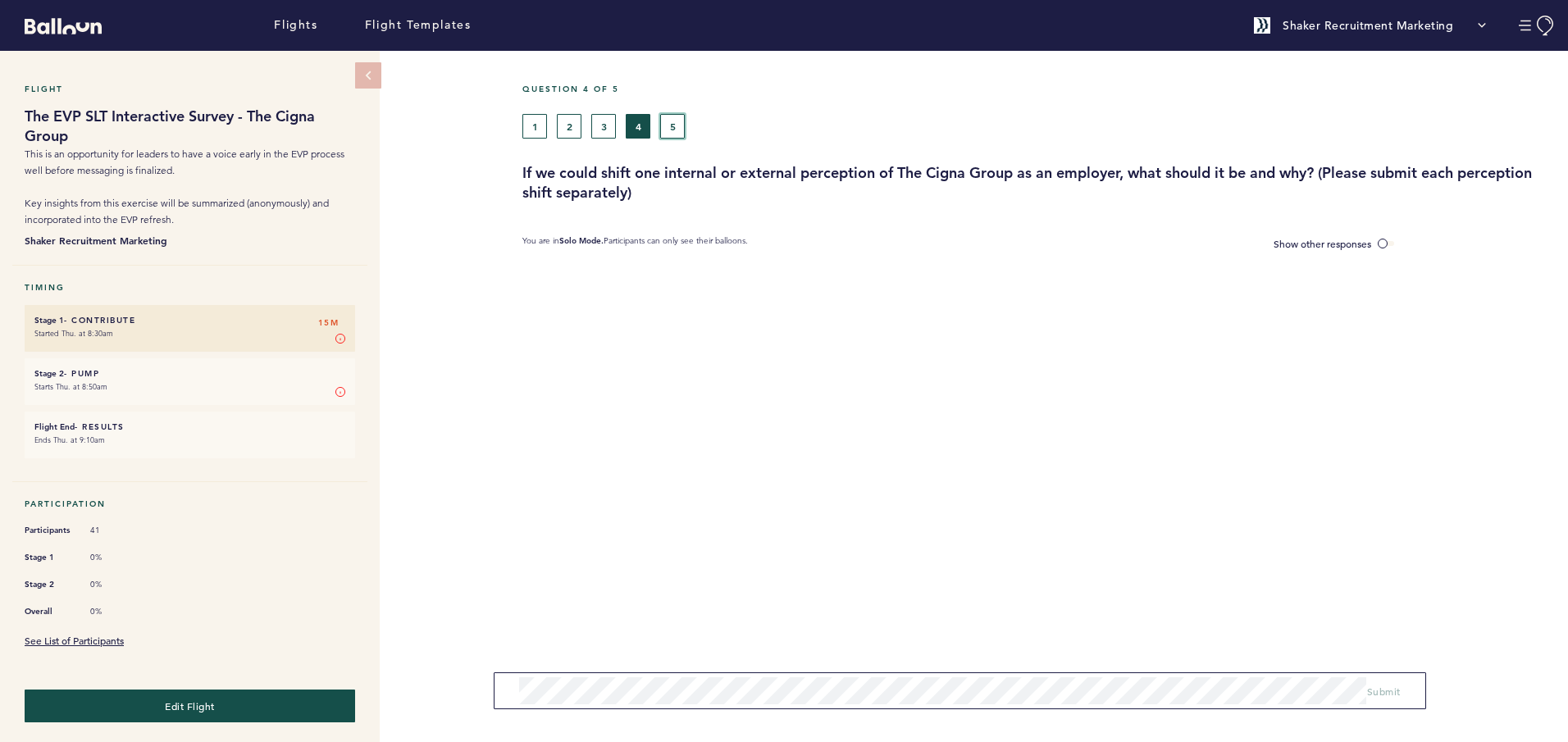 click on "5" at bounding box center (672, 126) 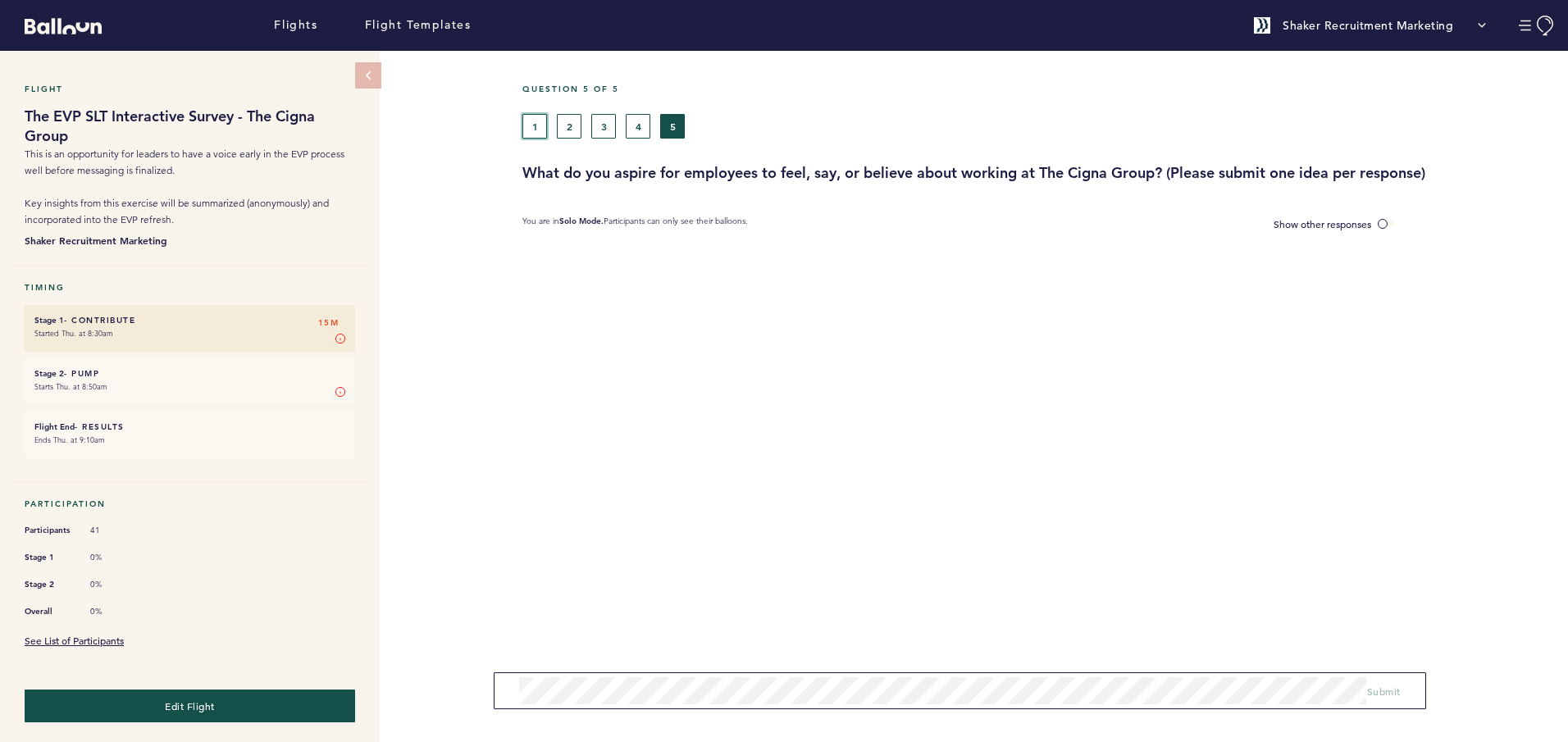 click on "1" at bounding box center [535, 126] 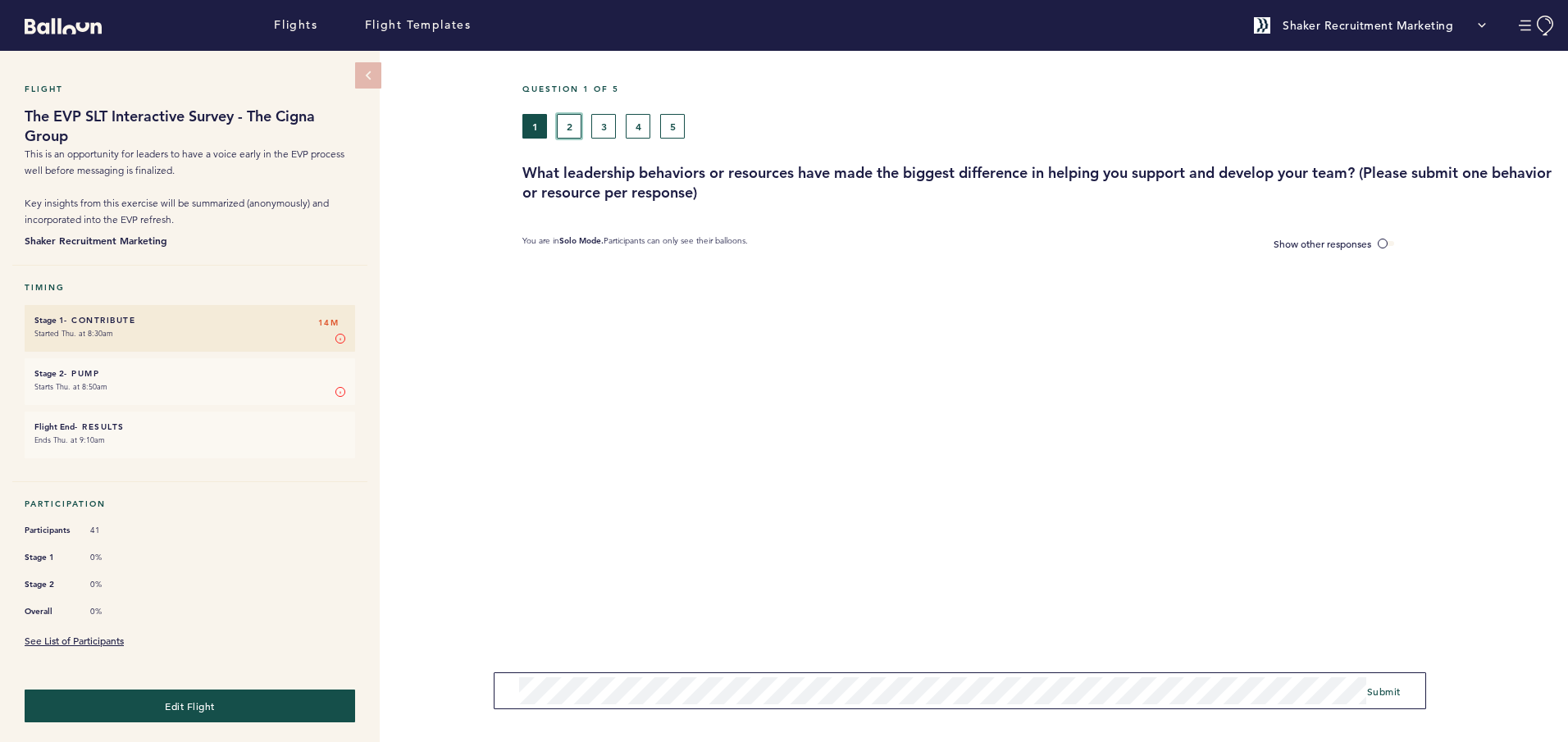 click on "2" at bounding box center (569, 126) 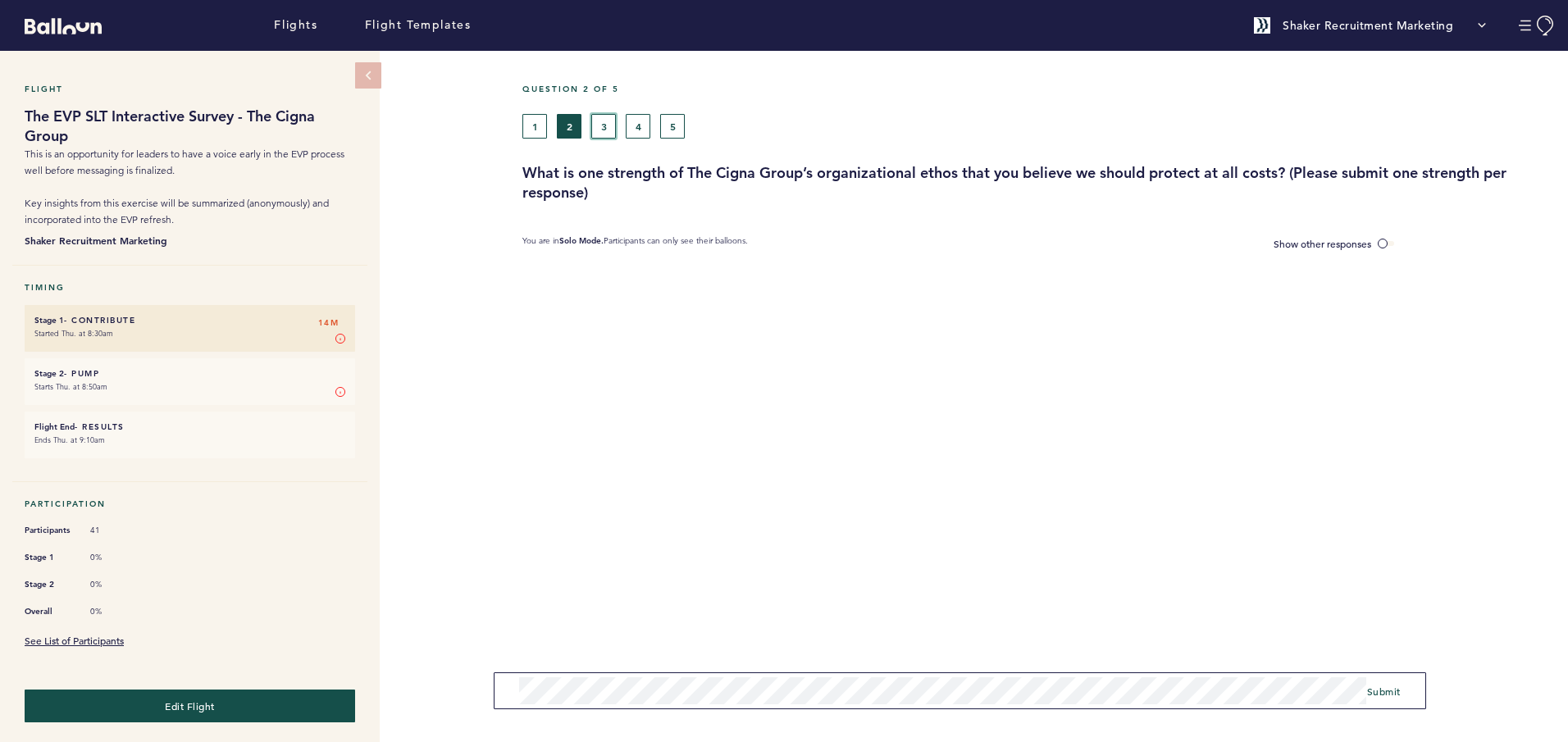 click on "3" at bounding box center (604, 126) 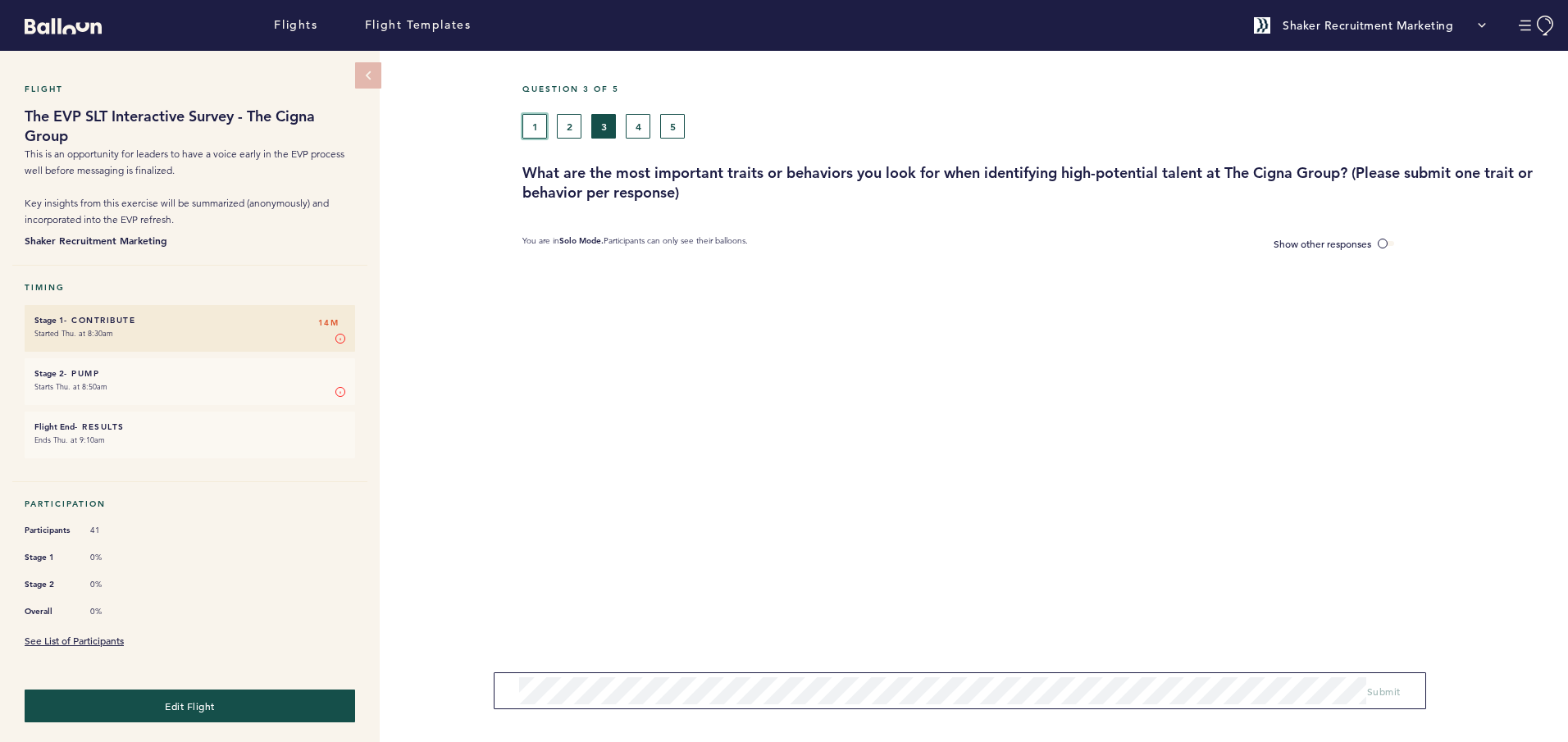 click on "1" at bounding box center (535, 126) 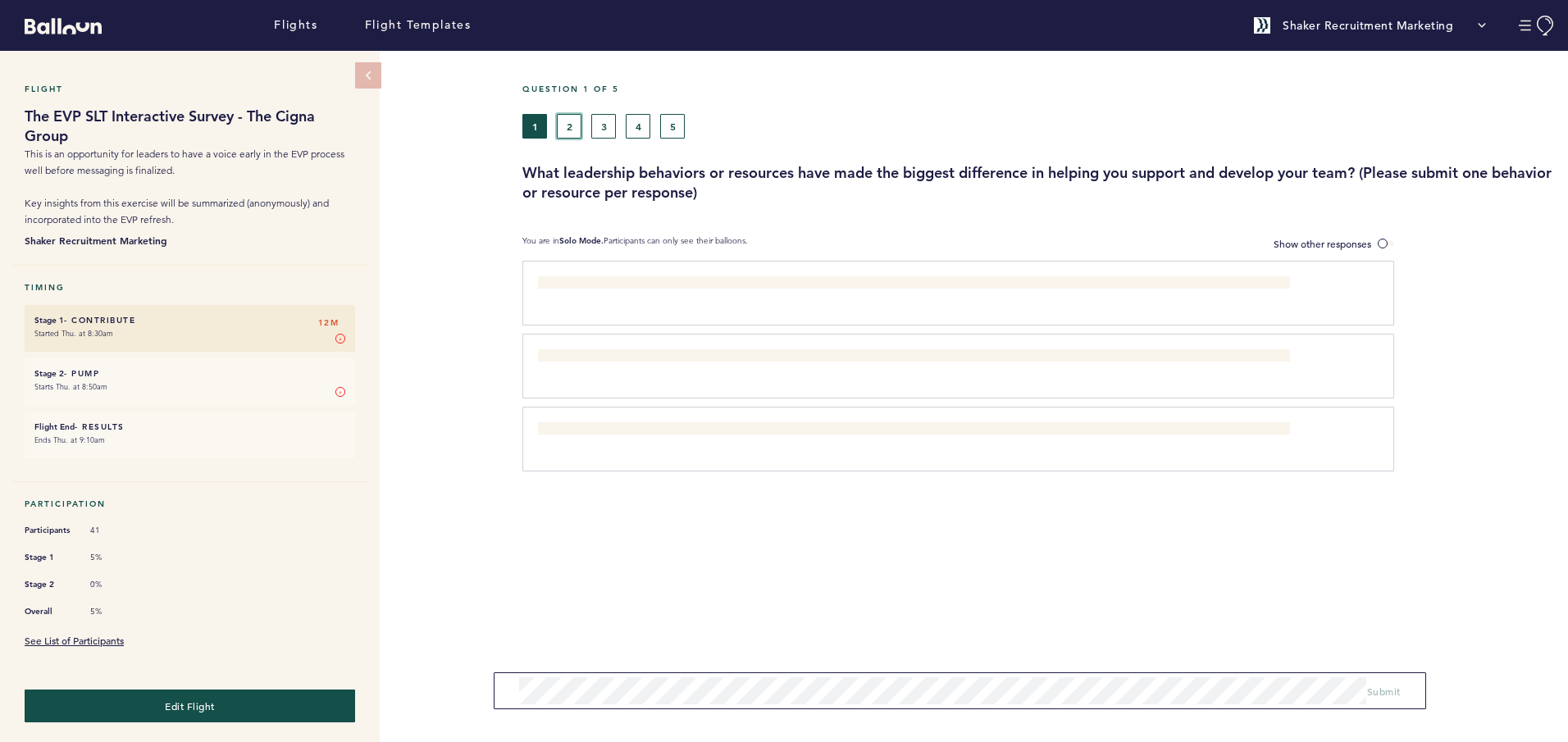 click on "2" at bounding box center (569, 126) 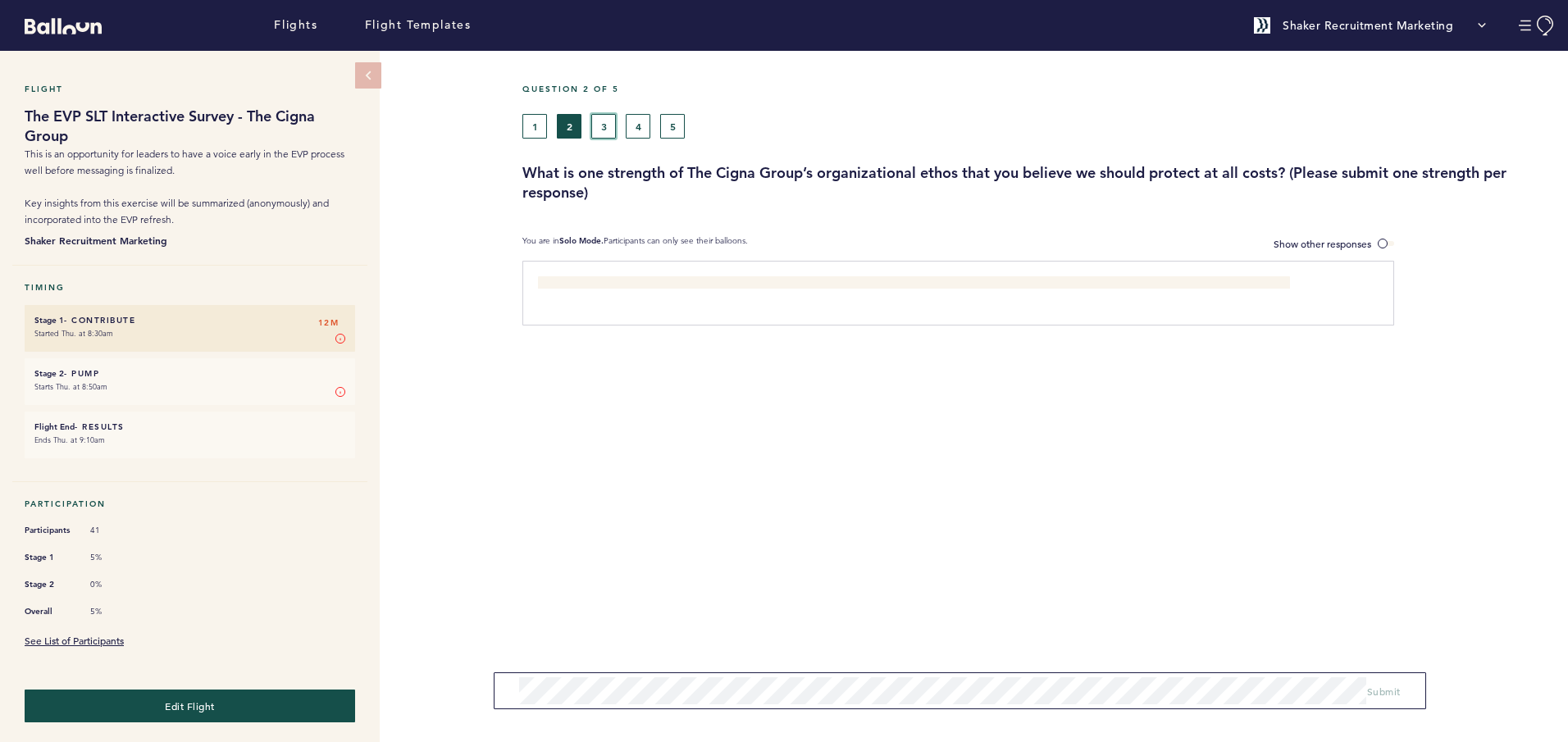 click on "3" at bounding box center (604, 126) 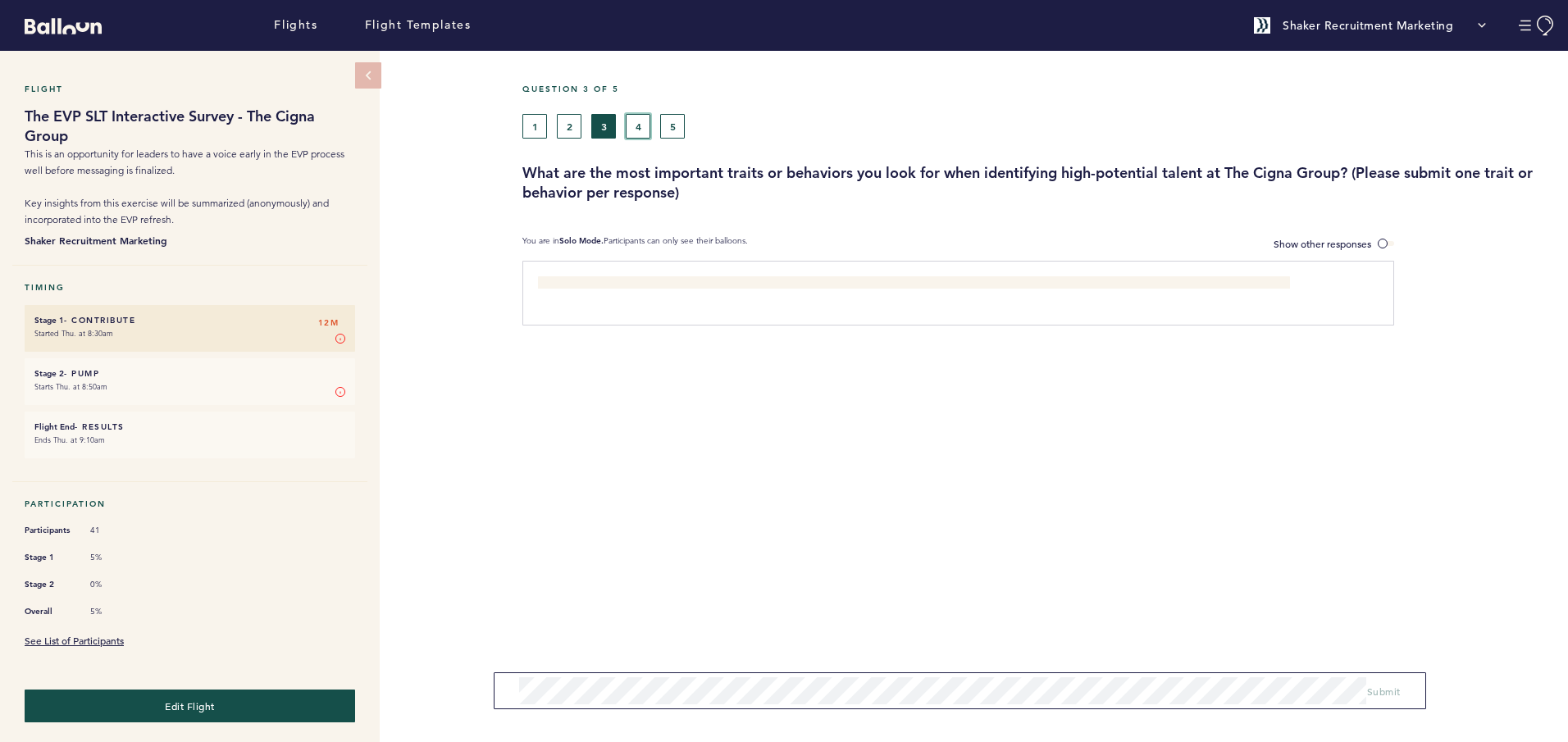 click on "4" at bounding box center [638, 126] 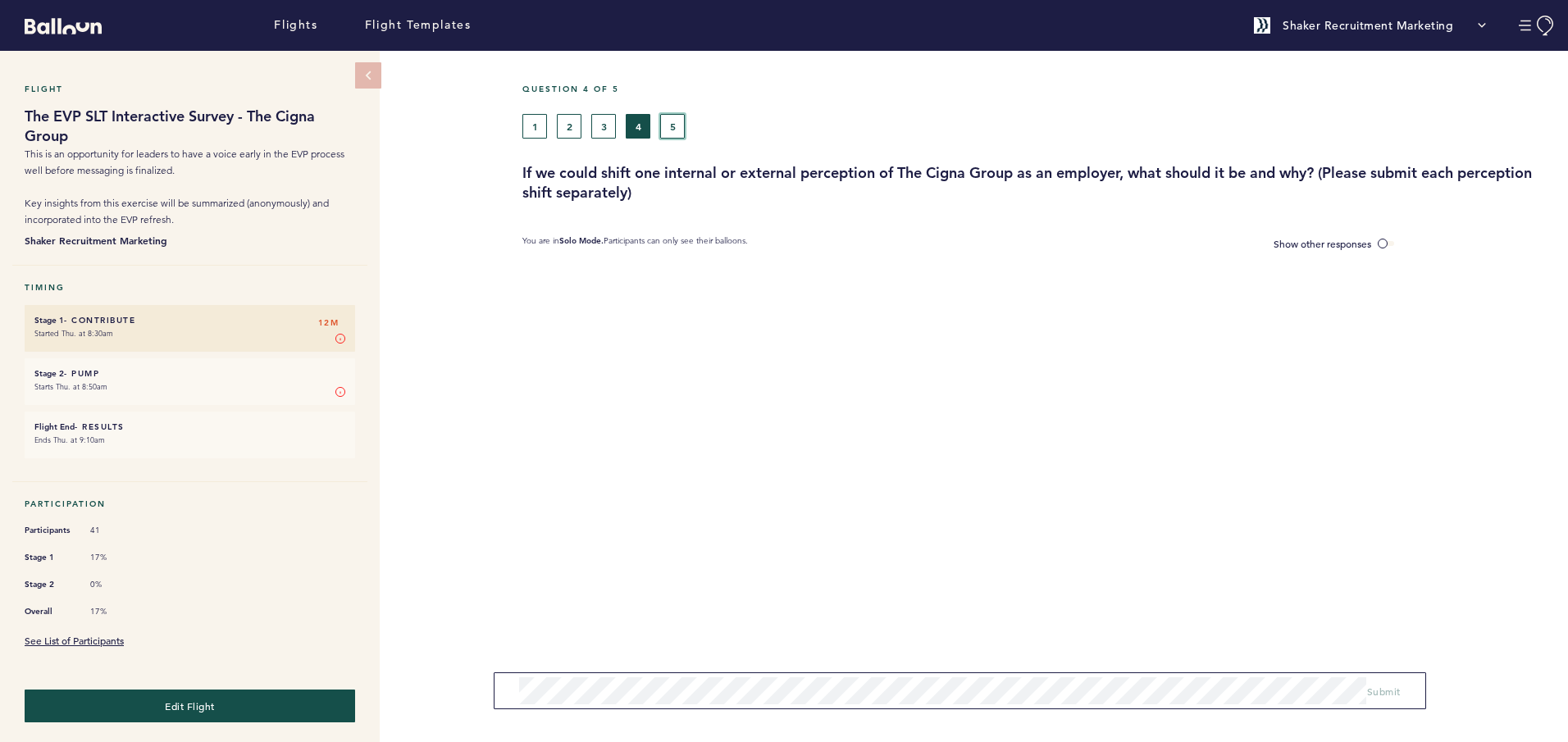 click on "5" at bounding box center [672, 126] 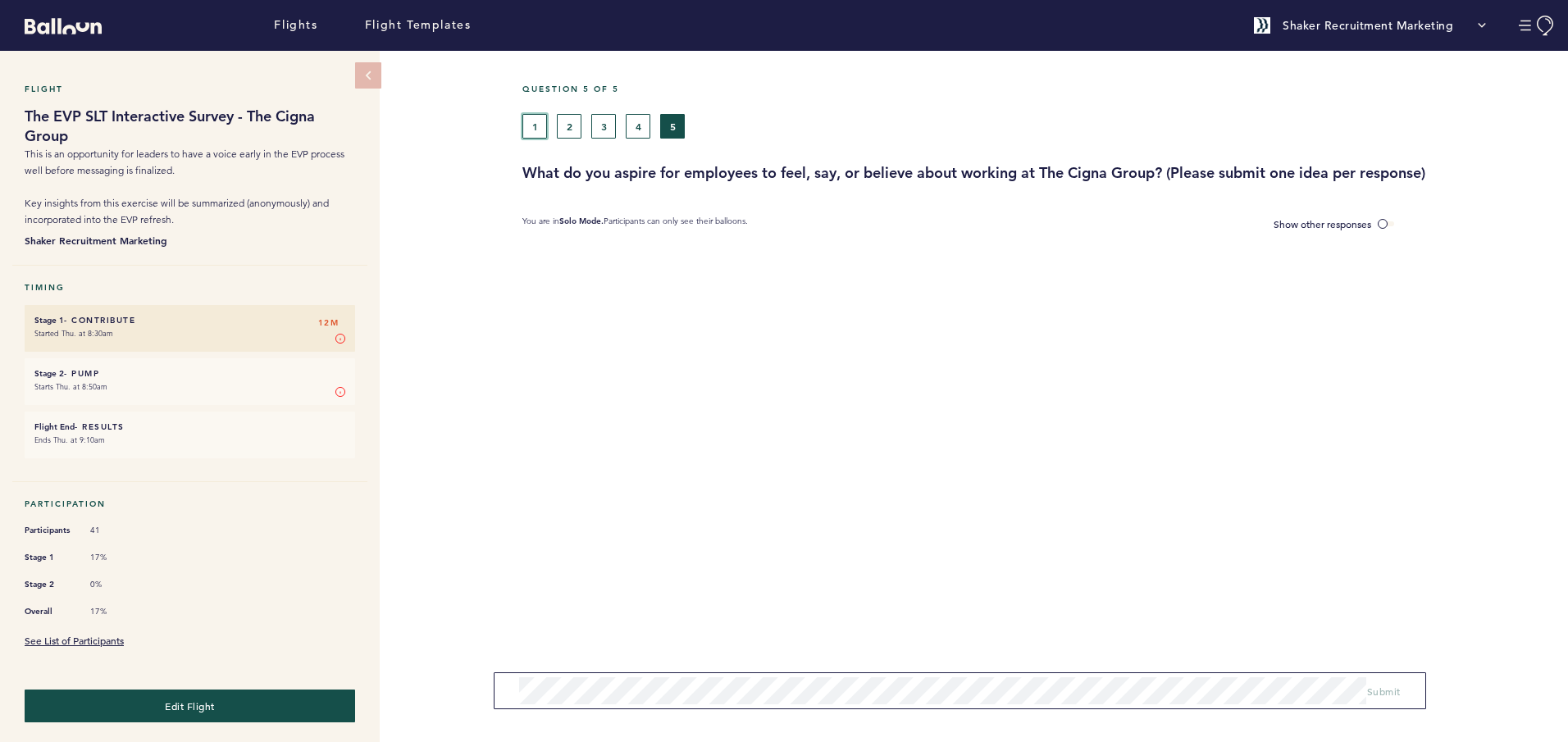 click on "1" at bounding box center (535, 126) 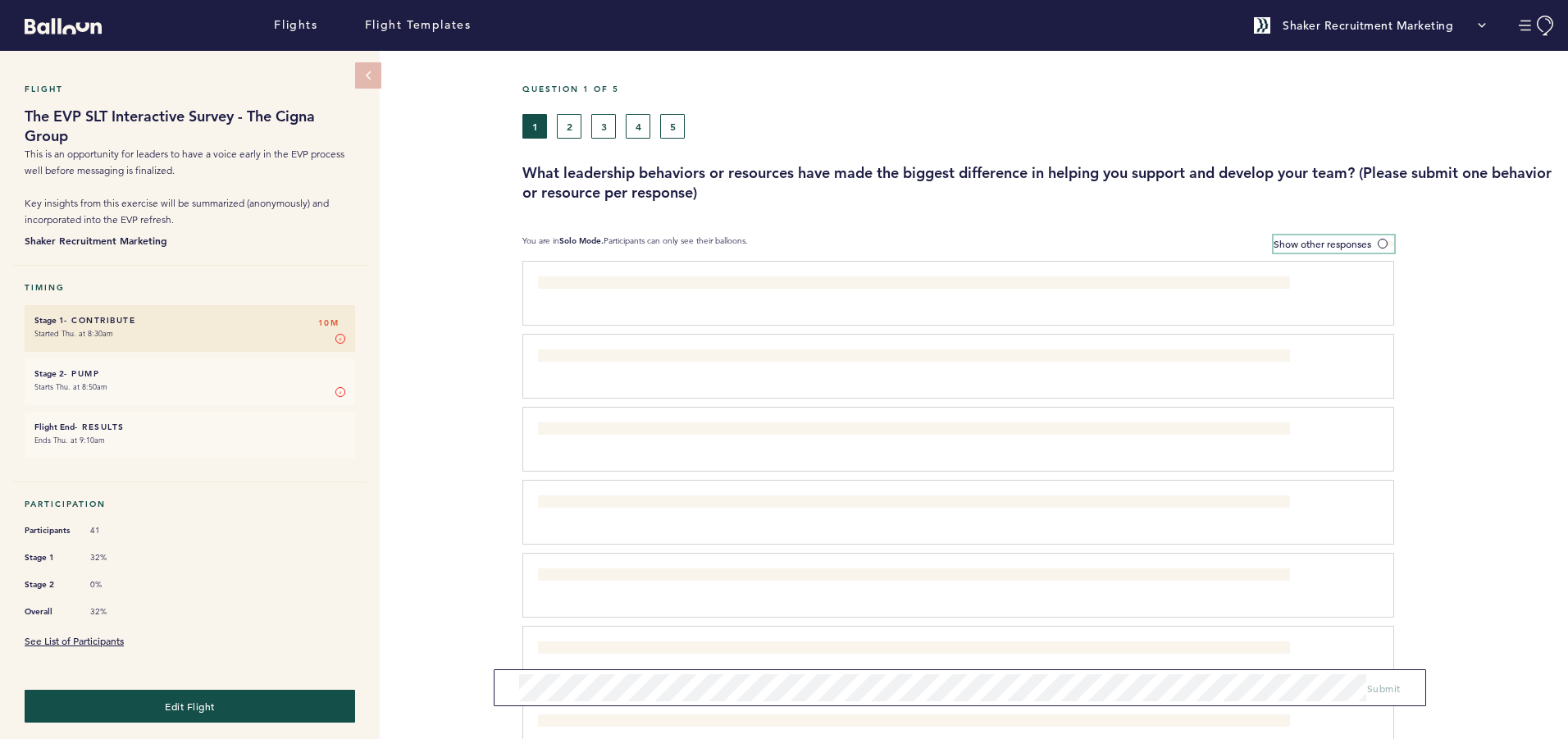 click at bounding box center (1386, 244) 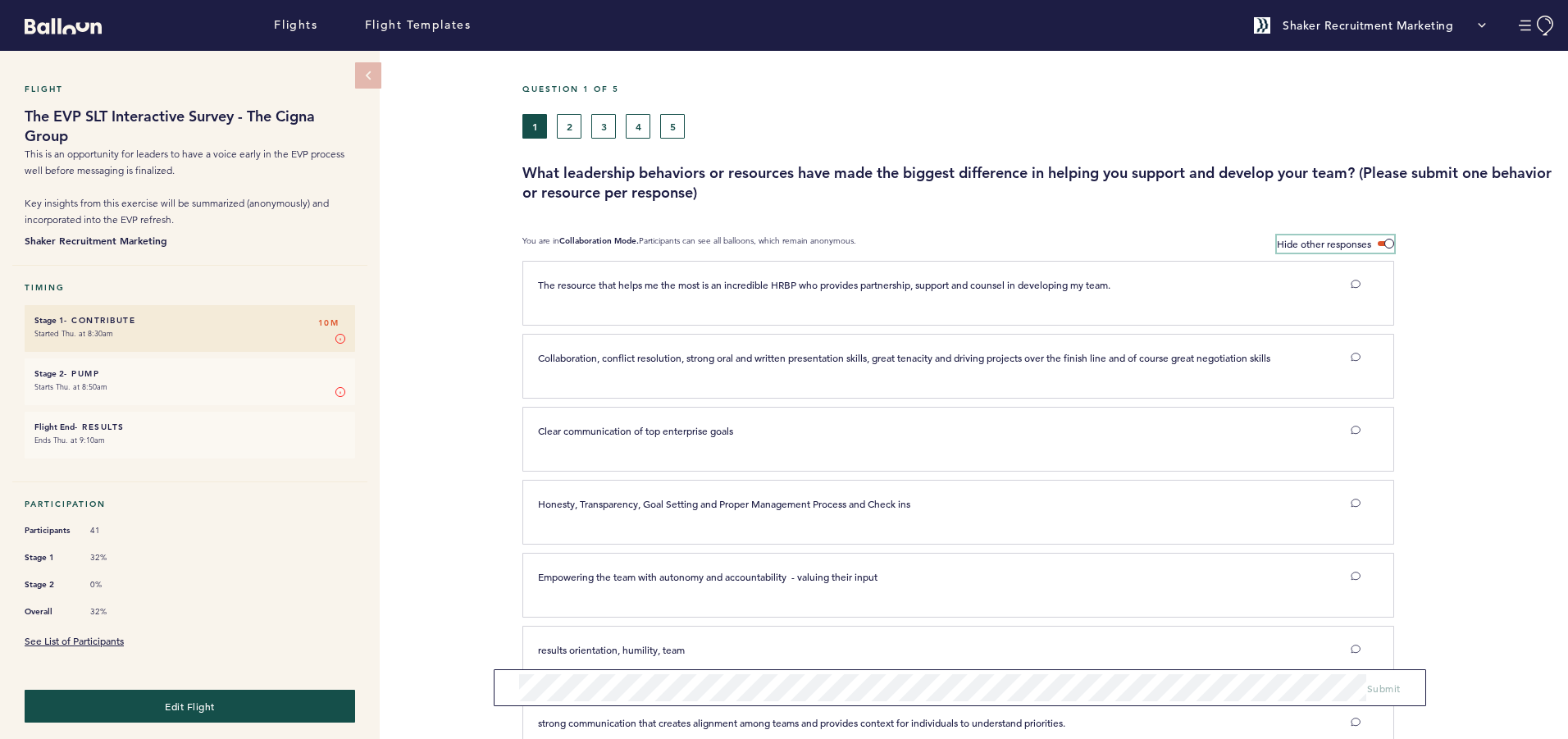 click on "Hide other responses" at bounding box center [1324, 244] 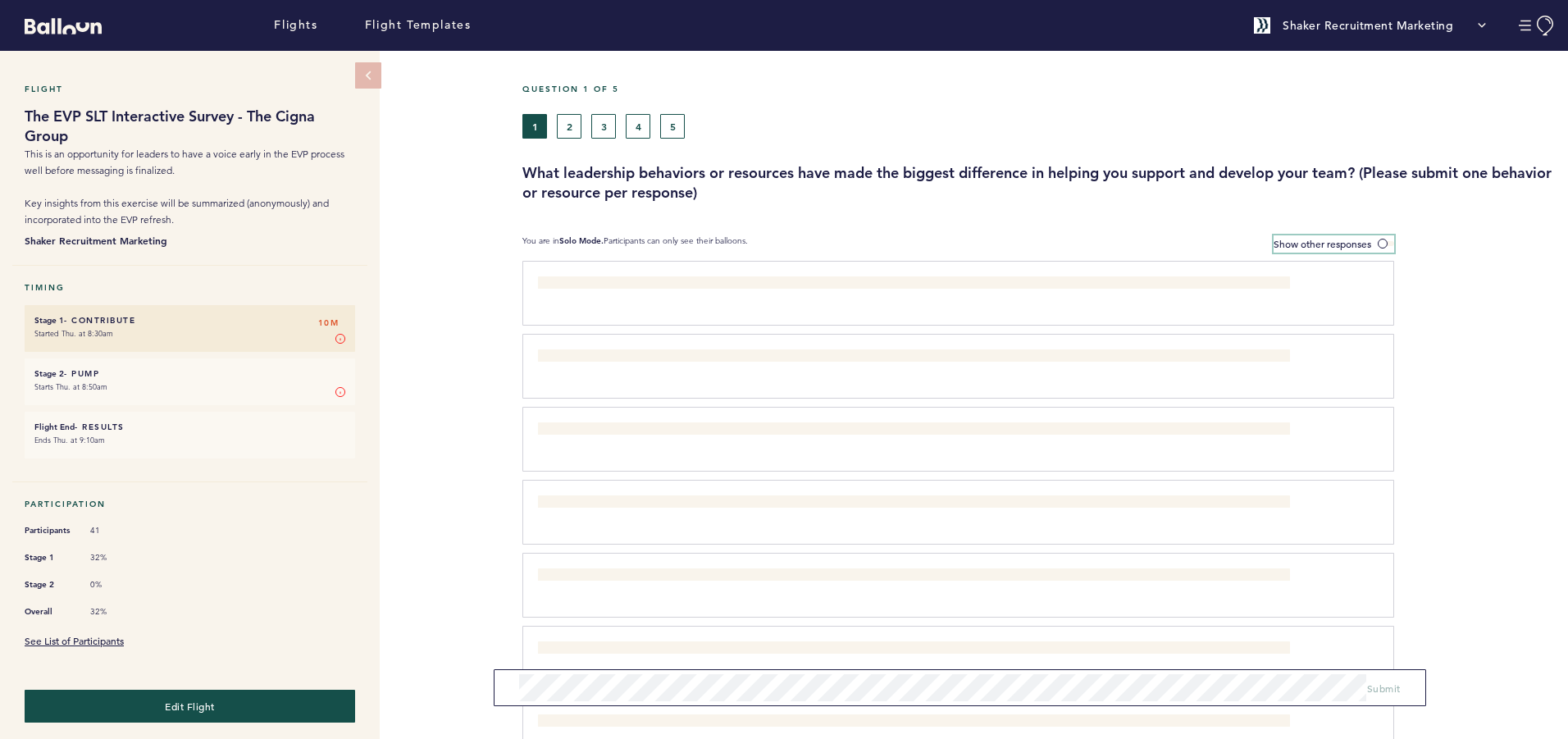 click at bounding box center [1386, 244] 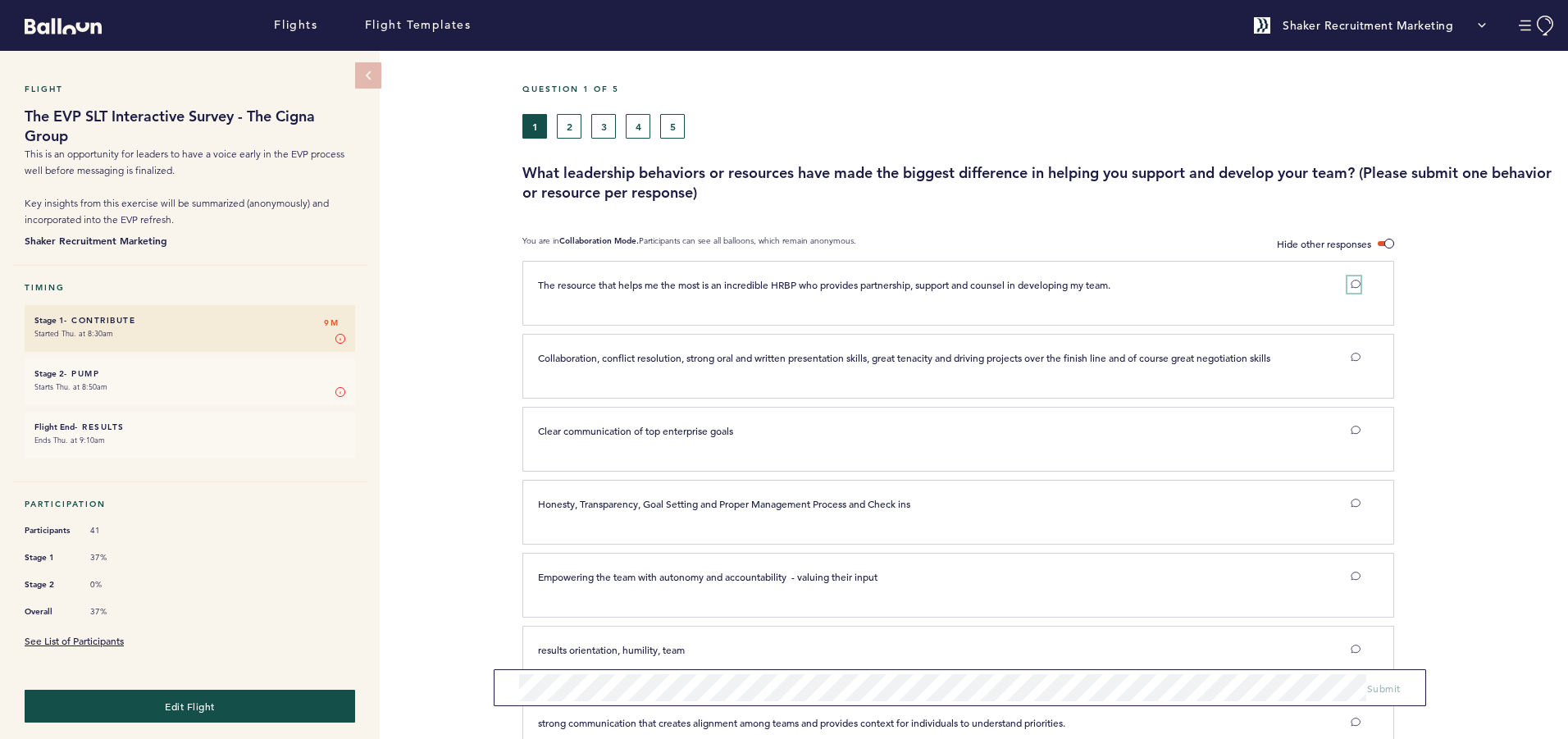 click 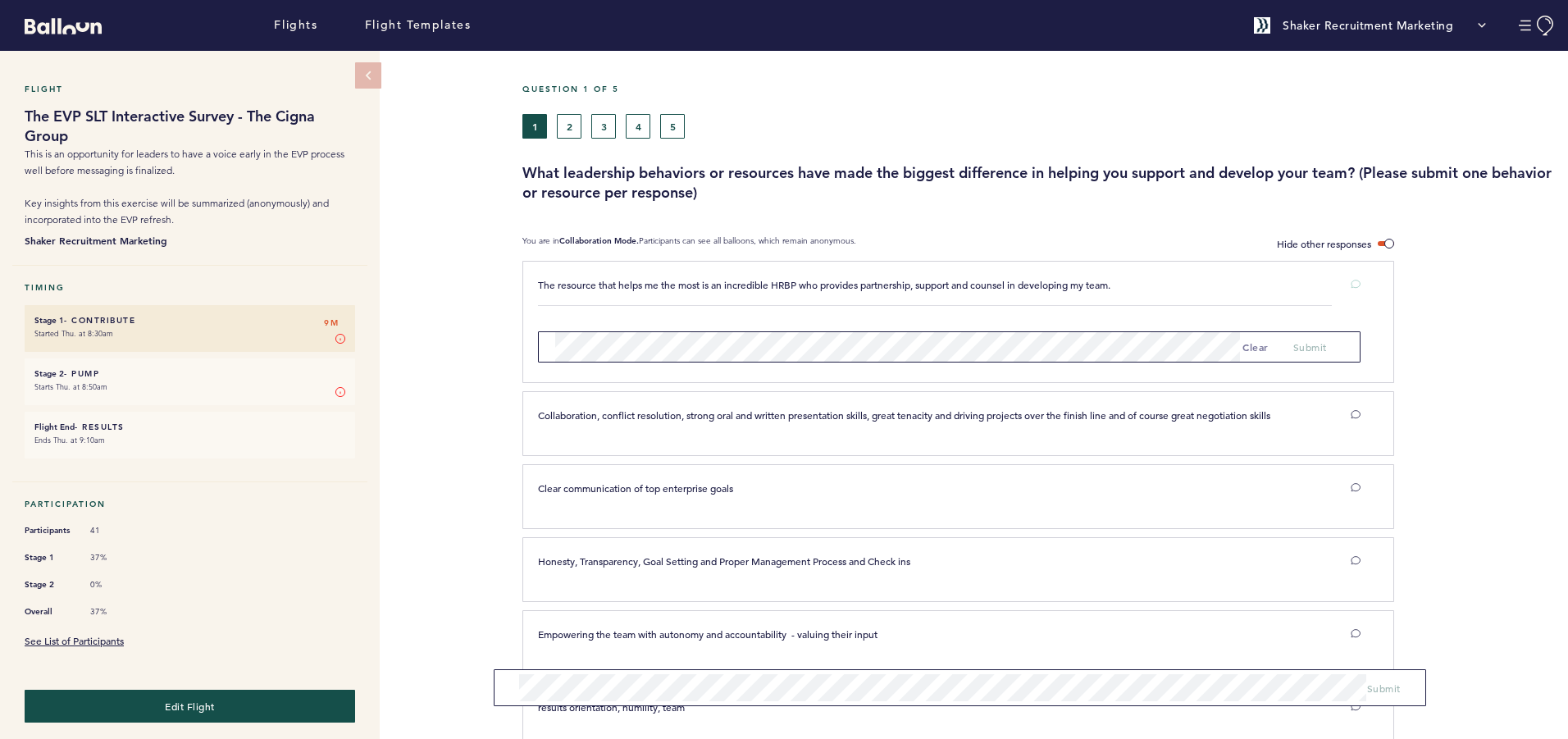 click on "Question 1 of 5   1   2   3   4   5  What leadership behaviors or resources have made the biggest difference in helping you support and develop your team? (Please submit one behavior or resource per response)  You are in  Collaboration Mode.  Participants can see all balloons, which remain anonymous.   Hide other responses  The resource that helps me the most is an incredible HRBP who provides partnership, support and counsel in developing my team.  clear   submit  Collaboration, conflict resolution, strong oral and written presentation skills, great tenacity and driving projects over the finish line and of course great negotiation skills  clear   submit  Clear communication of top enterprise goals  clear   submit  Honesty, Transparency, Goal Setting and Proper Management Process and Check ins   clear   submit  Empowering the team with autonomy and accountability  - valuing their input  clear   submit  results orientation, humility, team  clear   submit   clear   submit   clear   submit   clear   submit" at bounding box center (1045, 818) 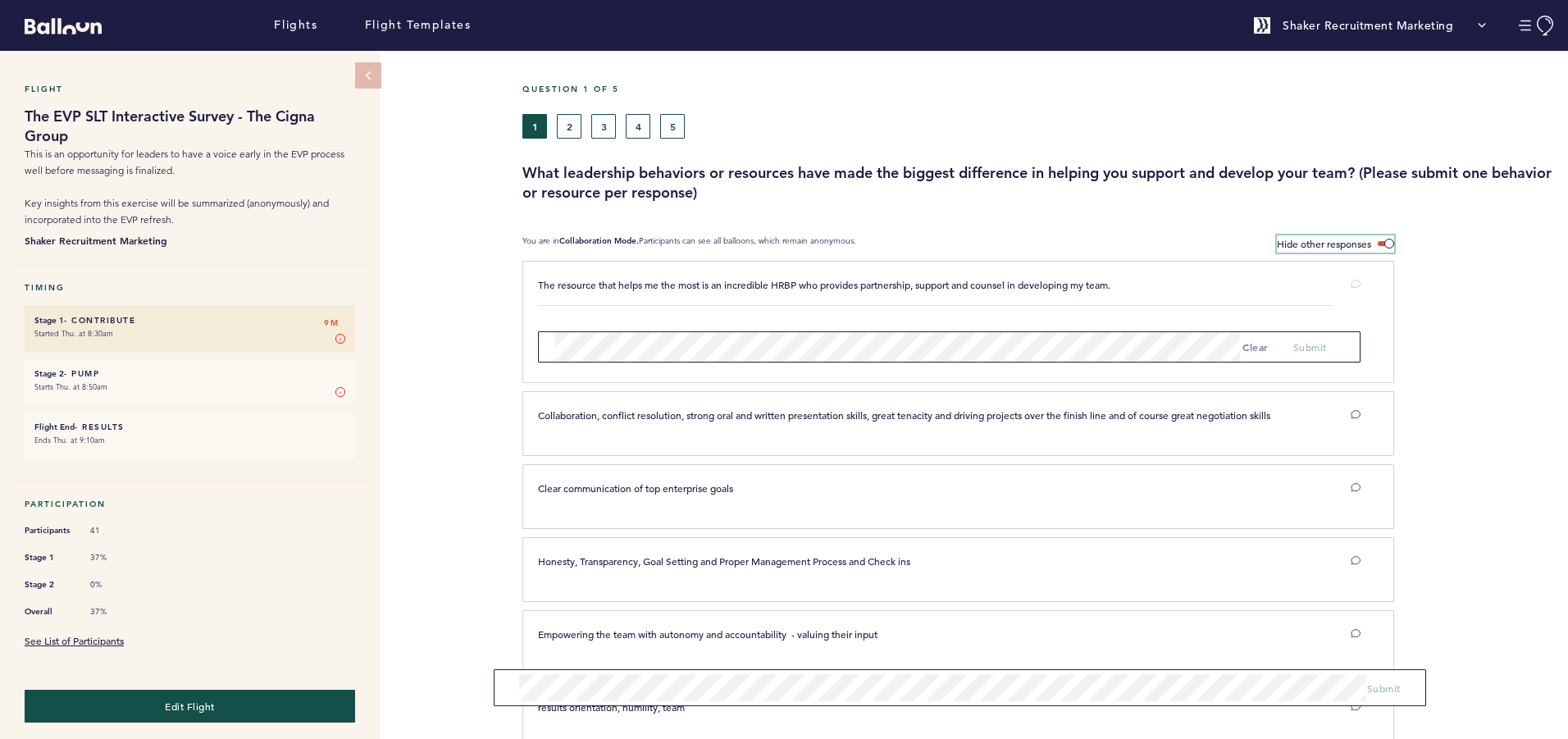 click on "Hide other responses" at bounding box center [1335, 244] 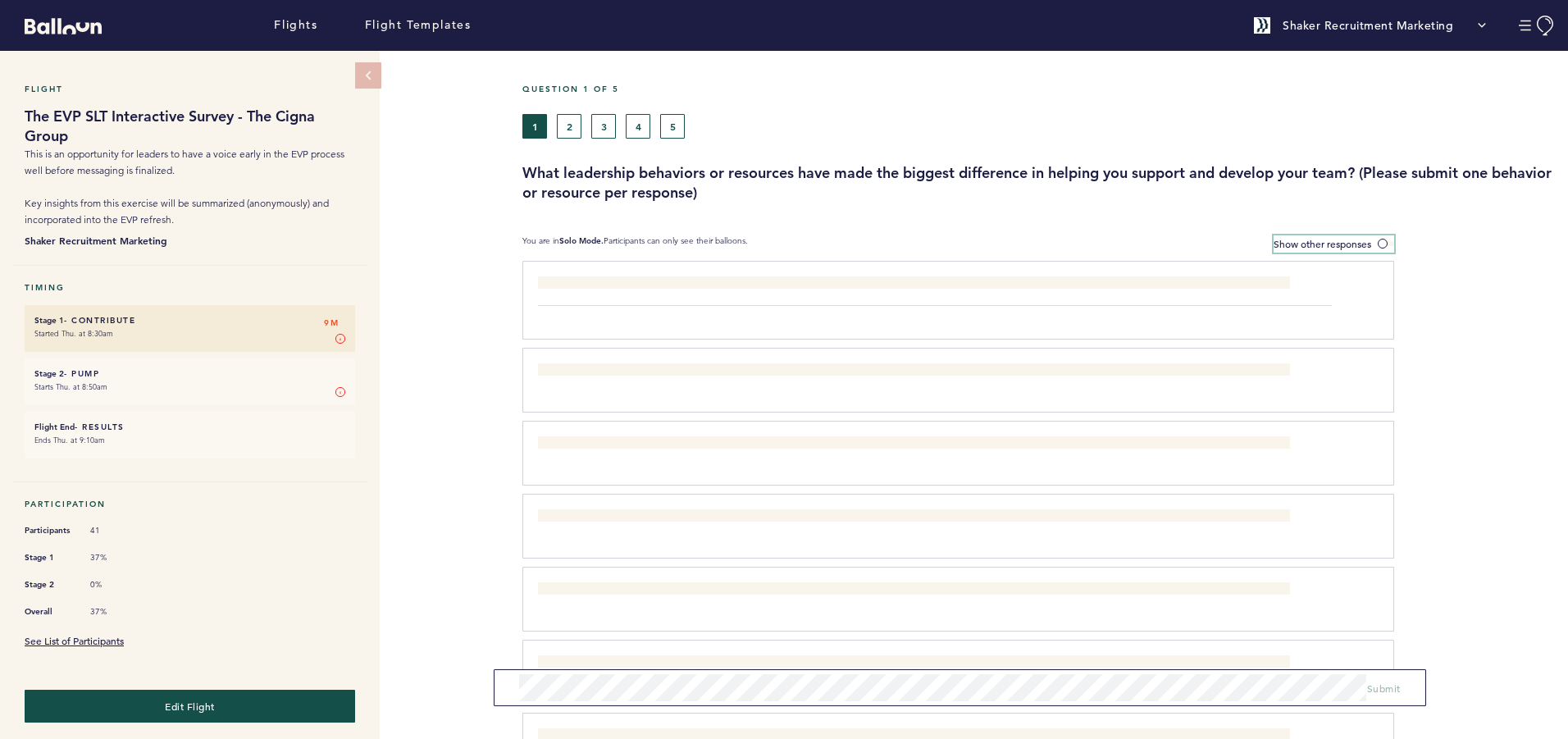 click at bounding box center (1386, 244) 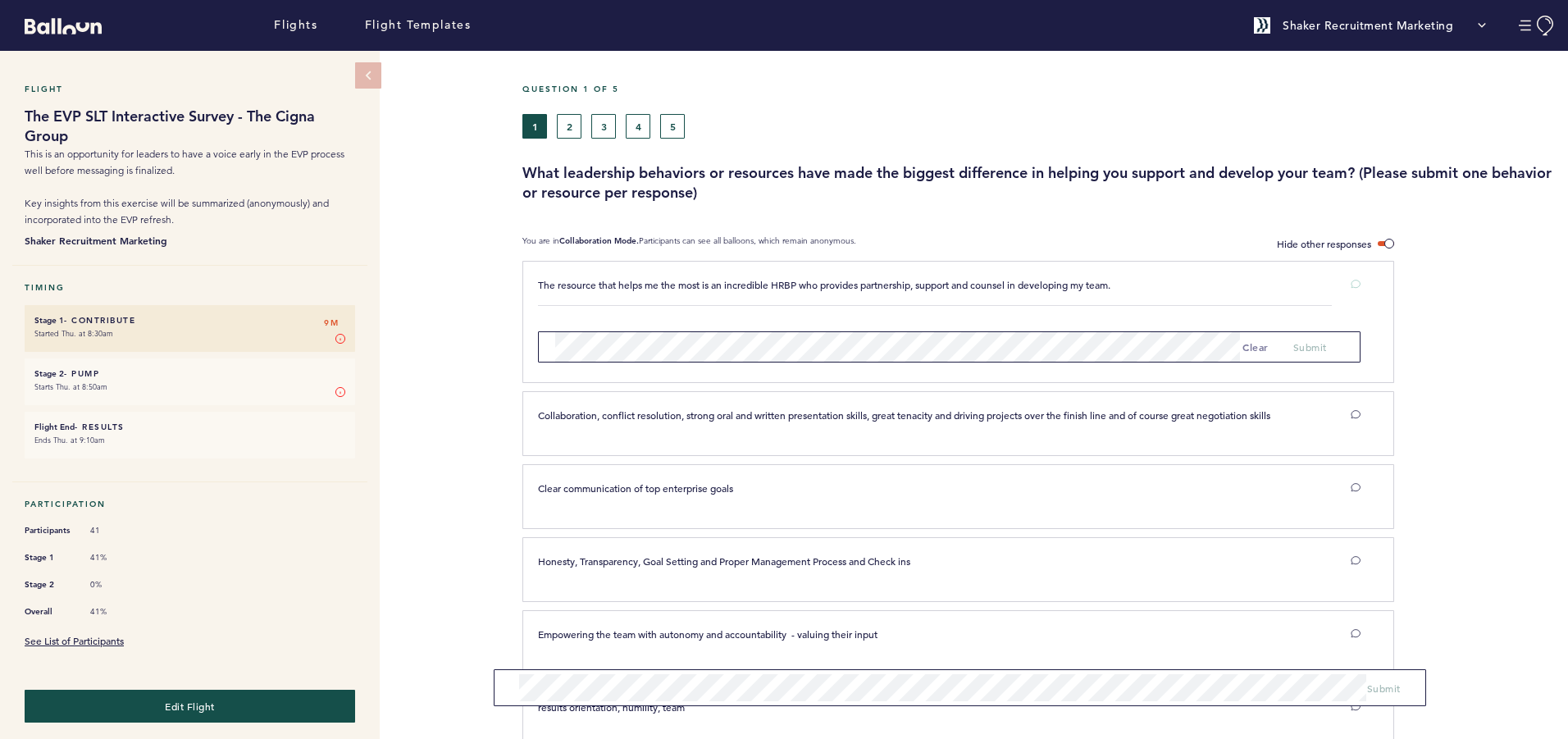 drag, startPoint x: 31, startPoint y: 366, endPoint x: 111, endPoint y: 371, distance: 80.1561 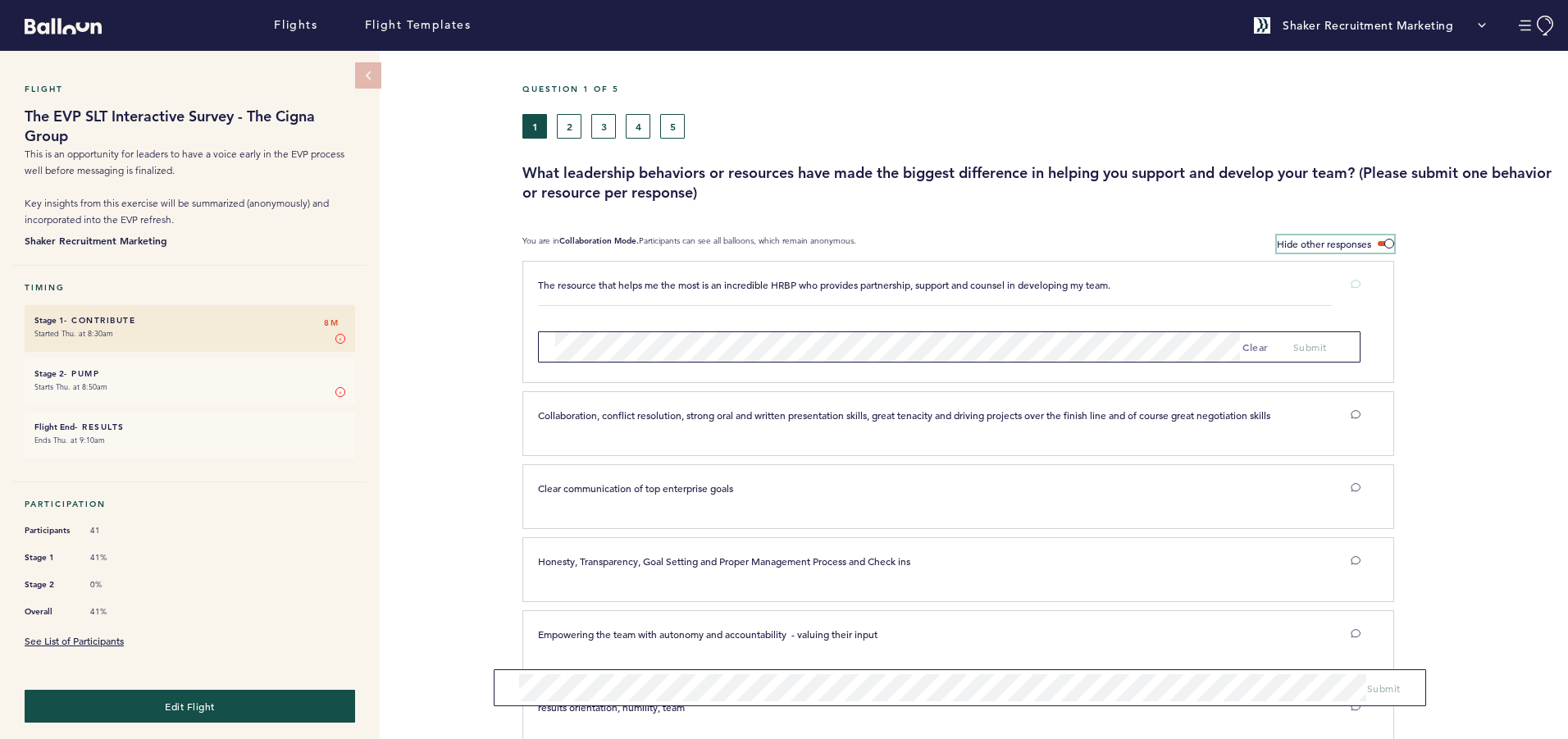 click at bounding box center (1386, 244) 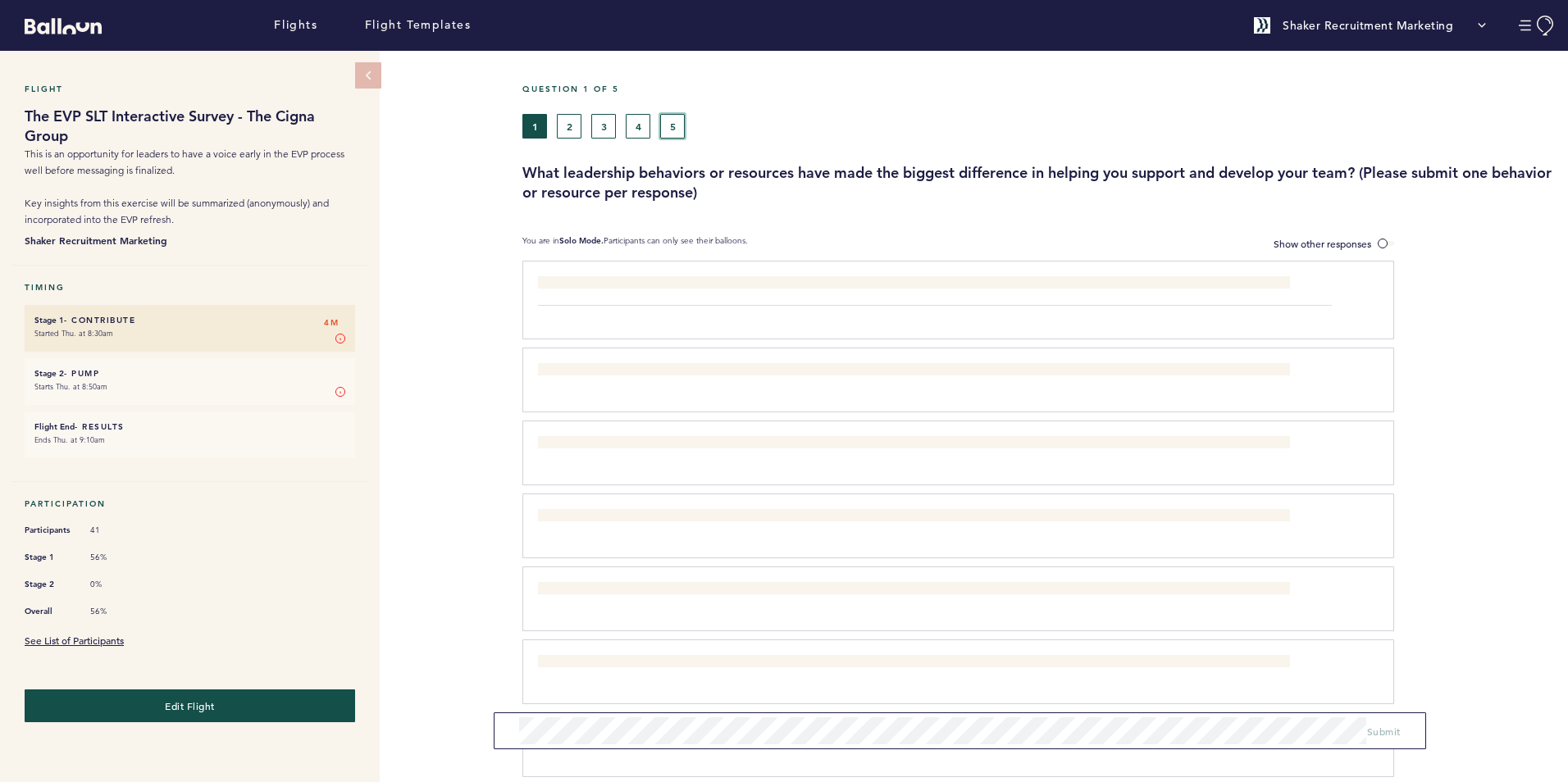 click on "5" at bounding box center [672, 126] 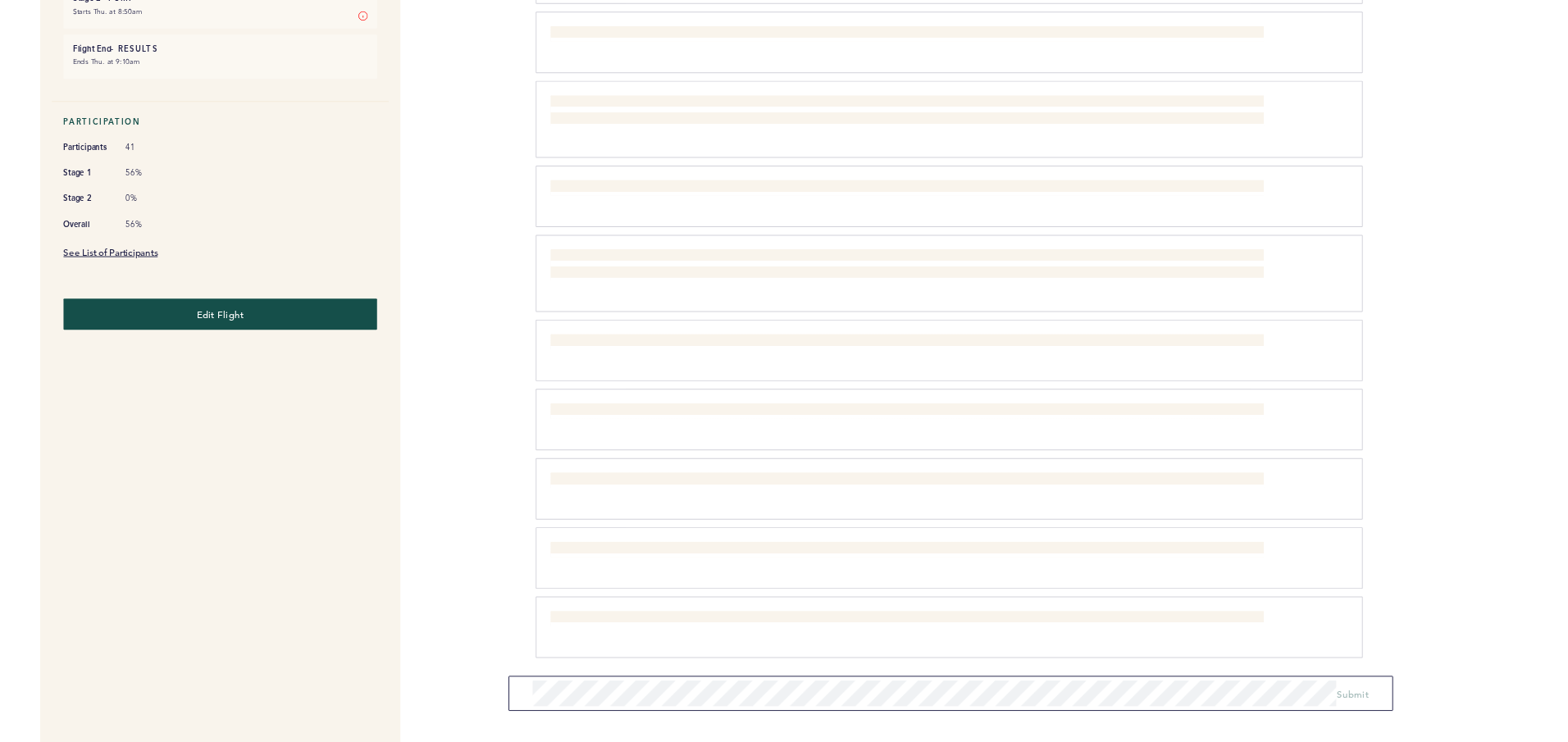 scroll, scrollTop: 0, scrollLeft: 0, axis: both 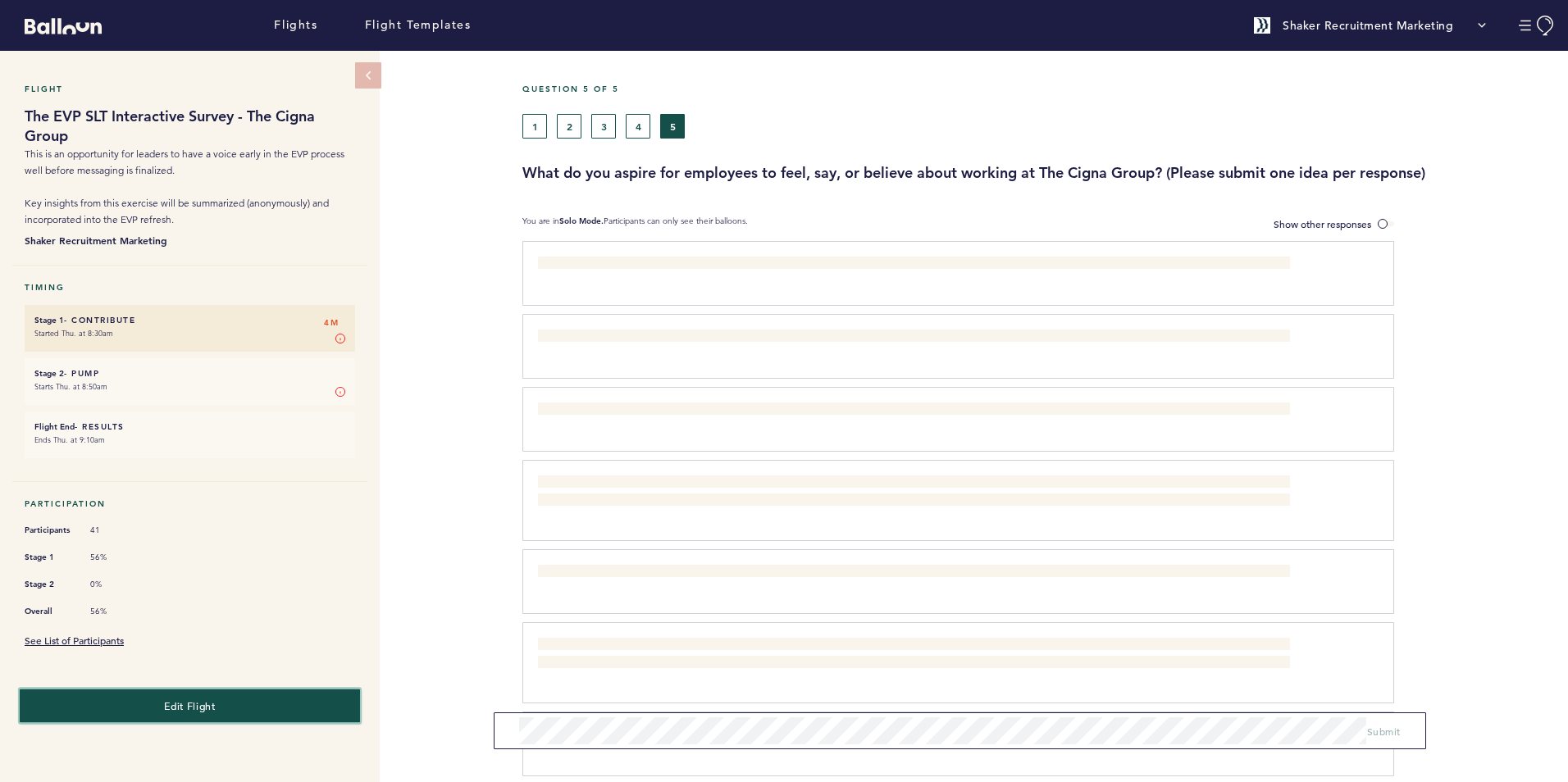 click on "Edit Flight" at bounding box center [189, 705] 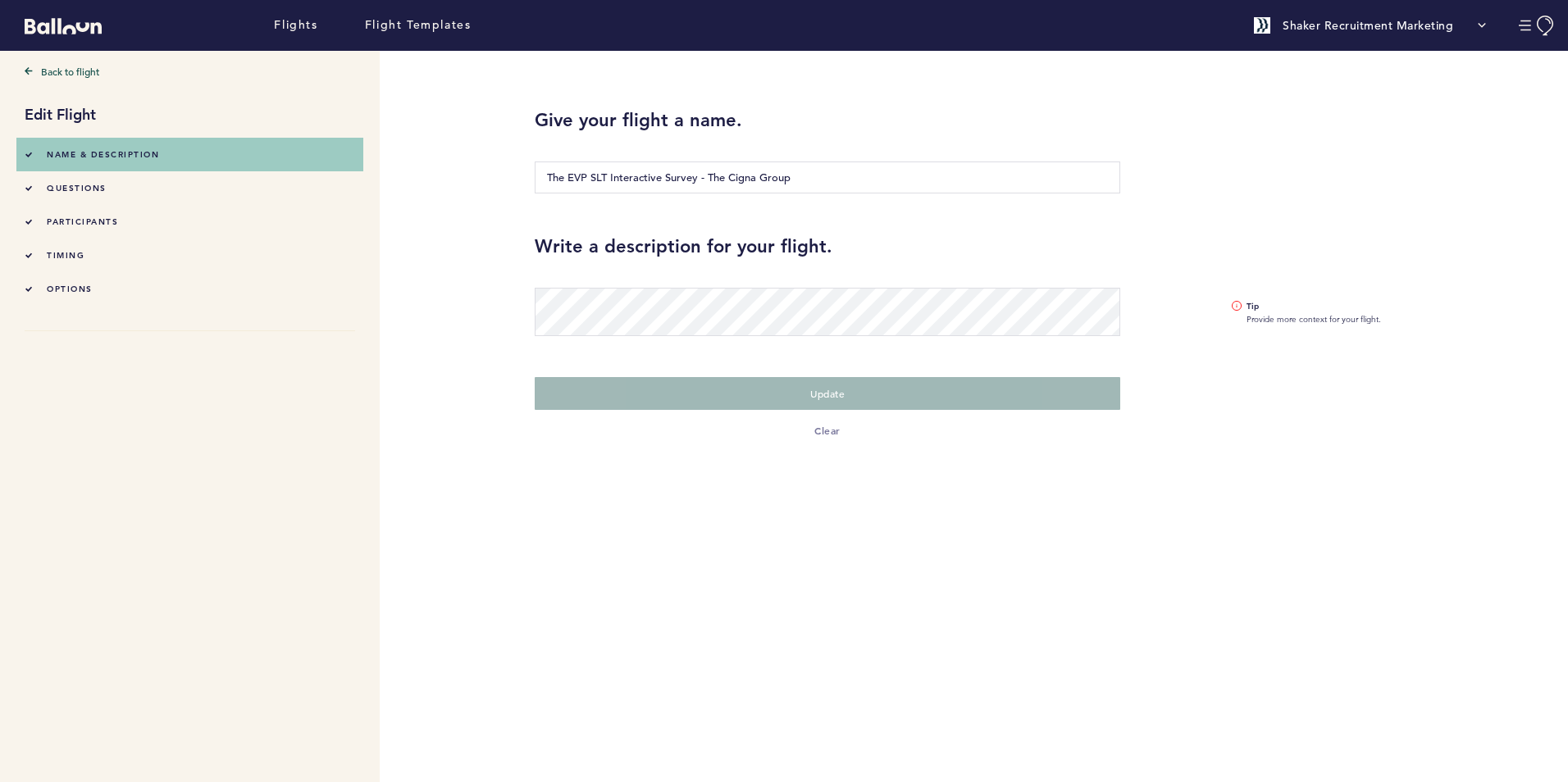 click on "timing" at bounding box center (189, 255) 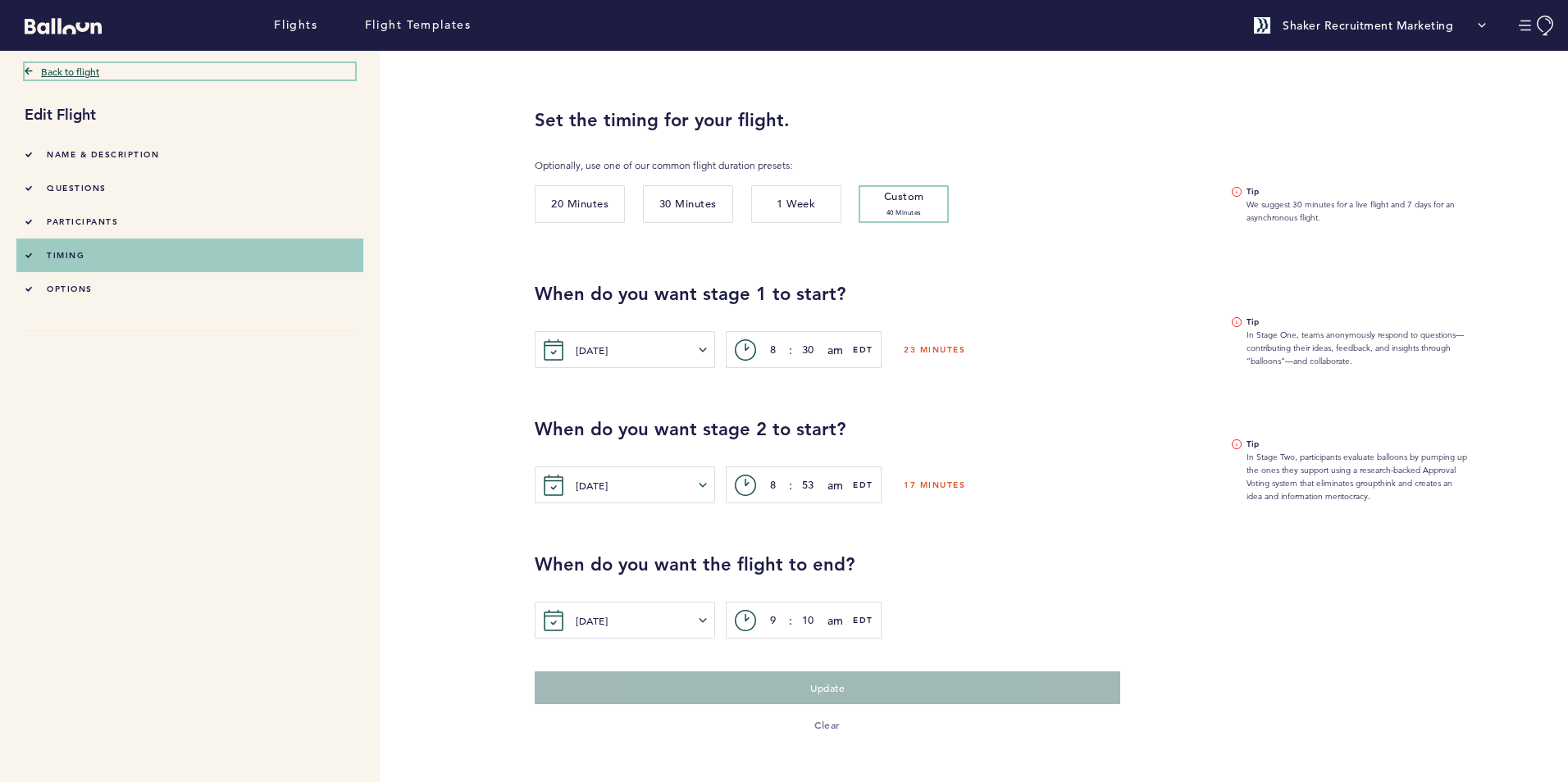 click on "Back to flight" at bounding box center [189, 71] 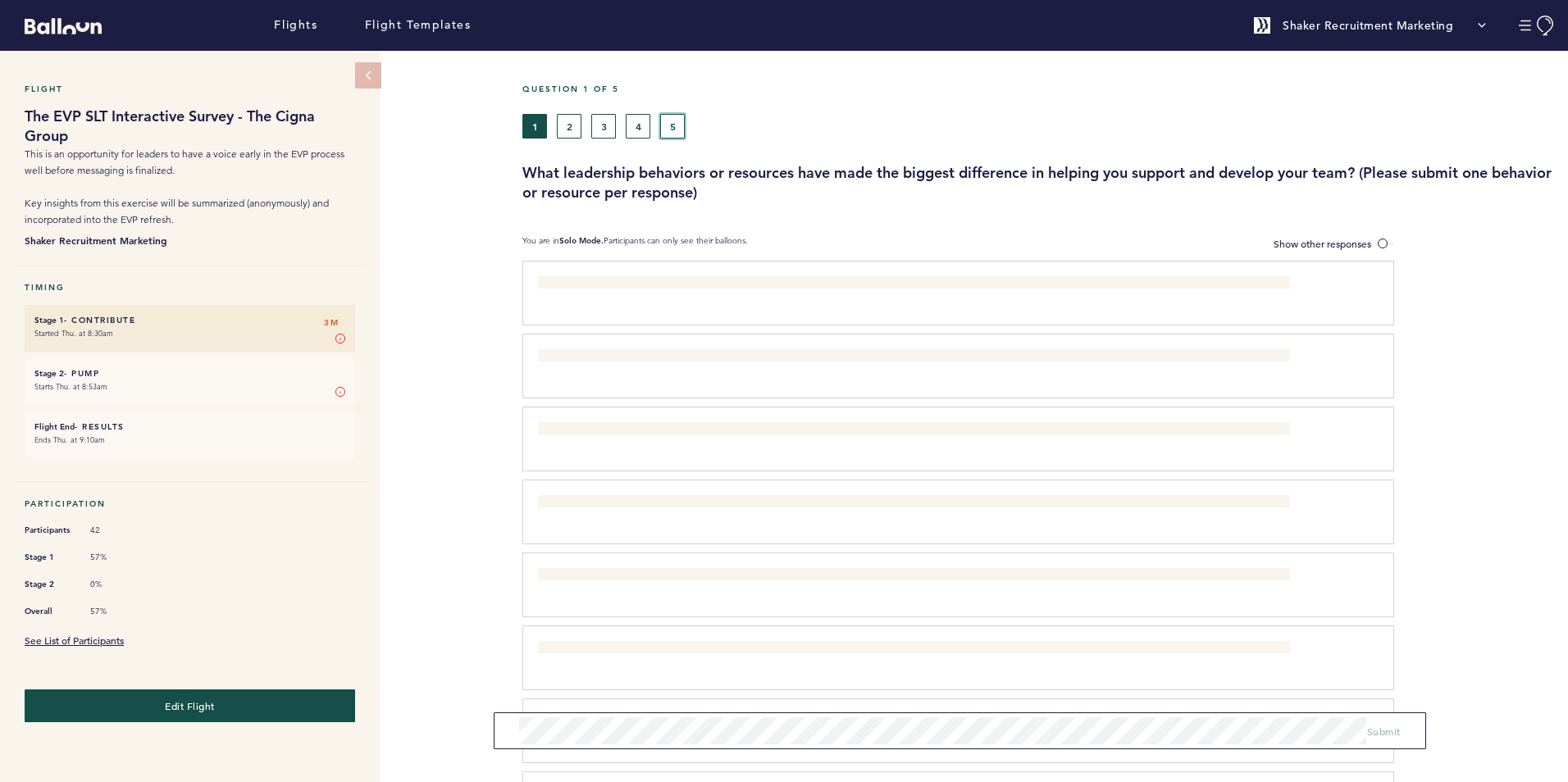 click on "5" at bounding box center [672, 126] 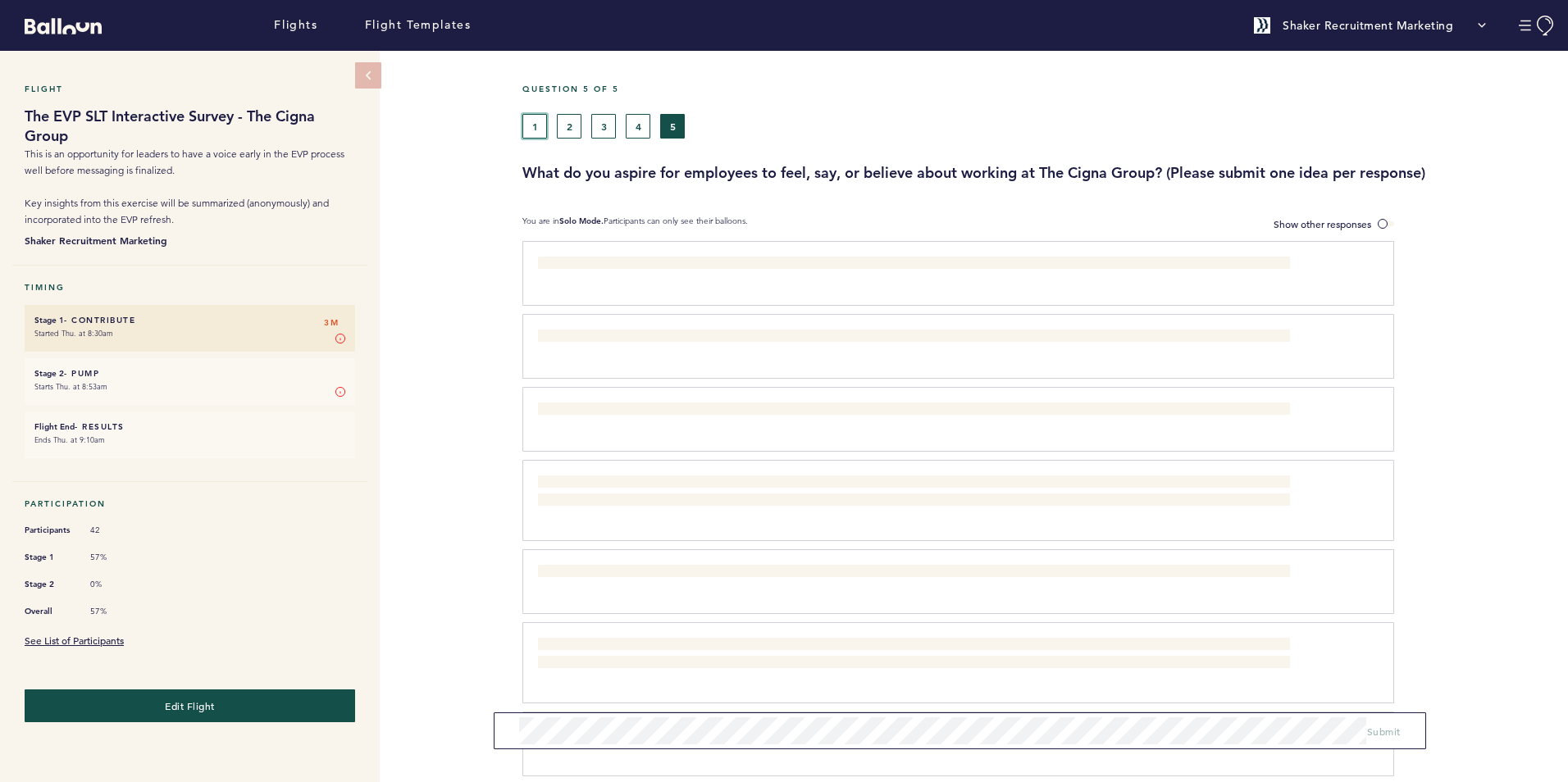 click on "1" at bounding box center (535, 126) 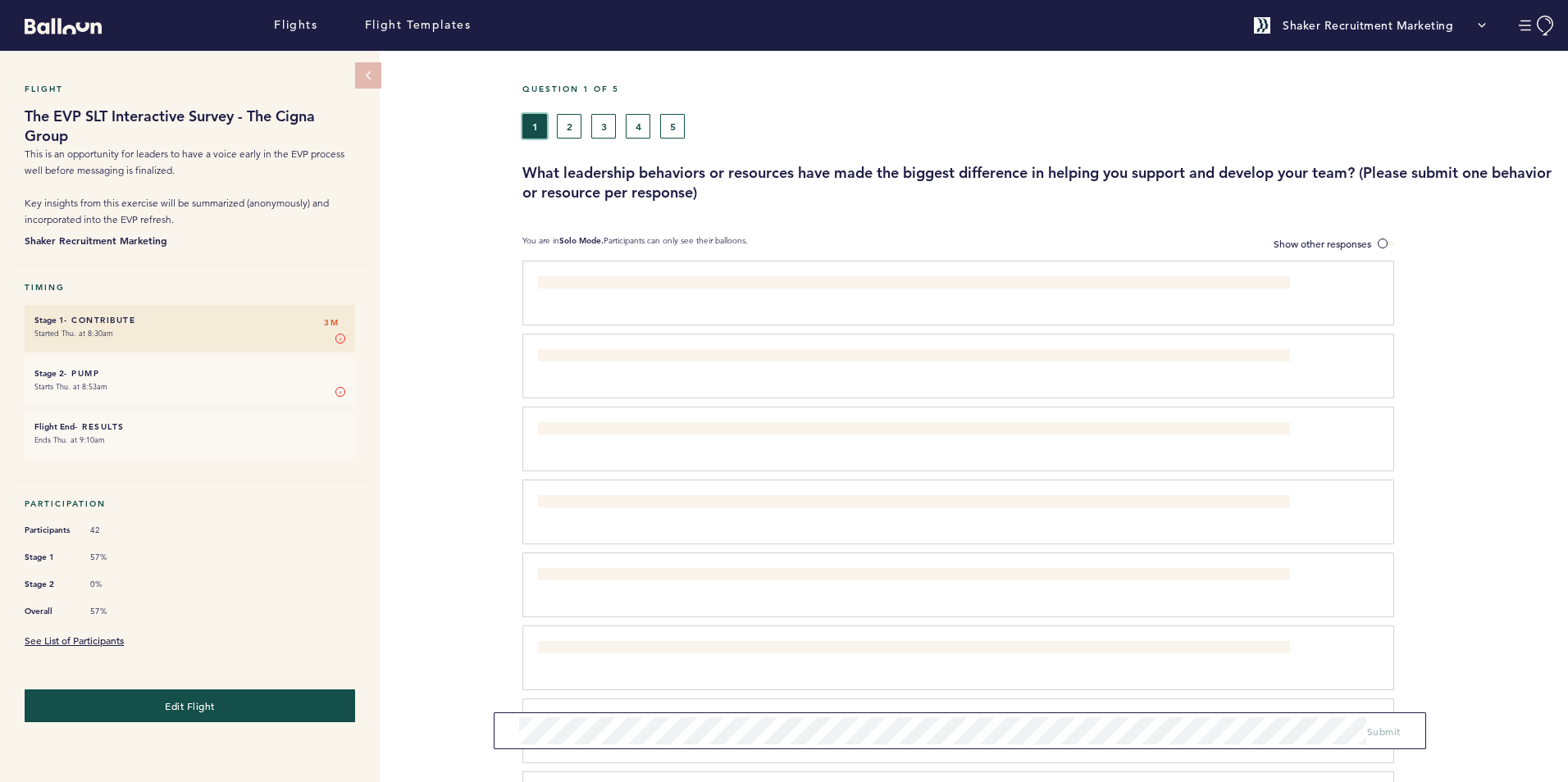 type 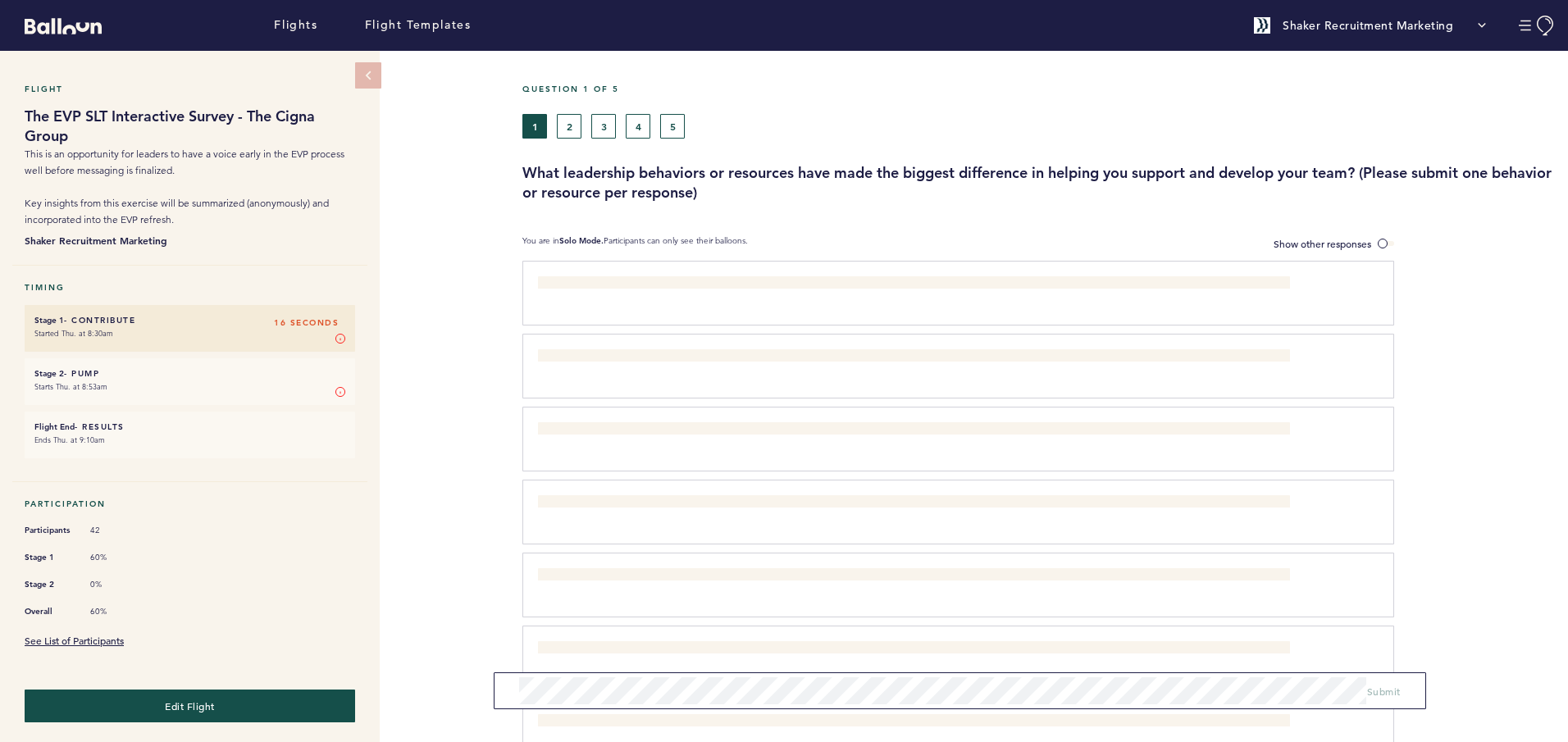 drag, startPoint x: 256, startPoint y: 321, endPoint x: 324, endPoint y: 319, distance: 68.0294 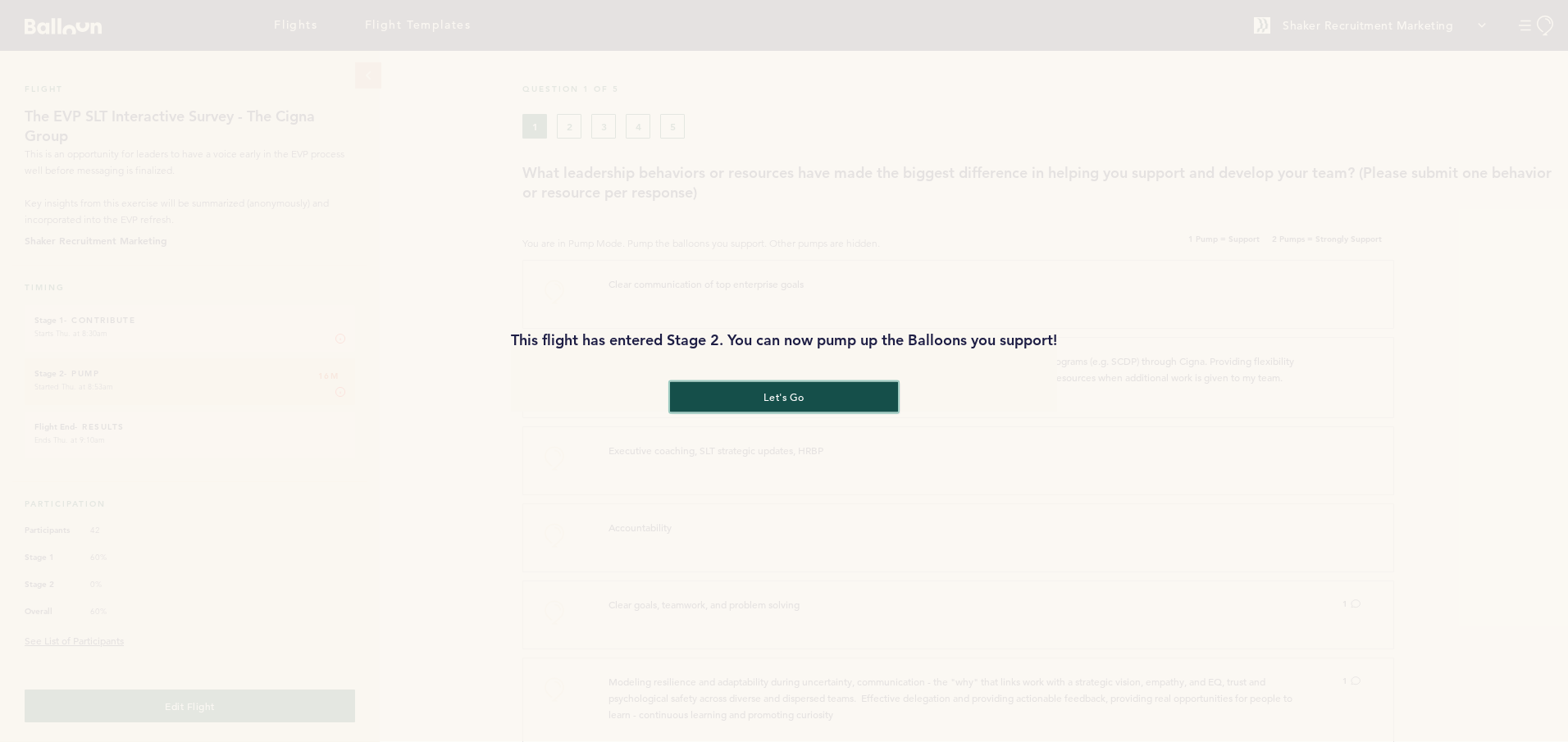click on "let's go" at bounding box center (784, 397) 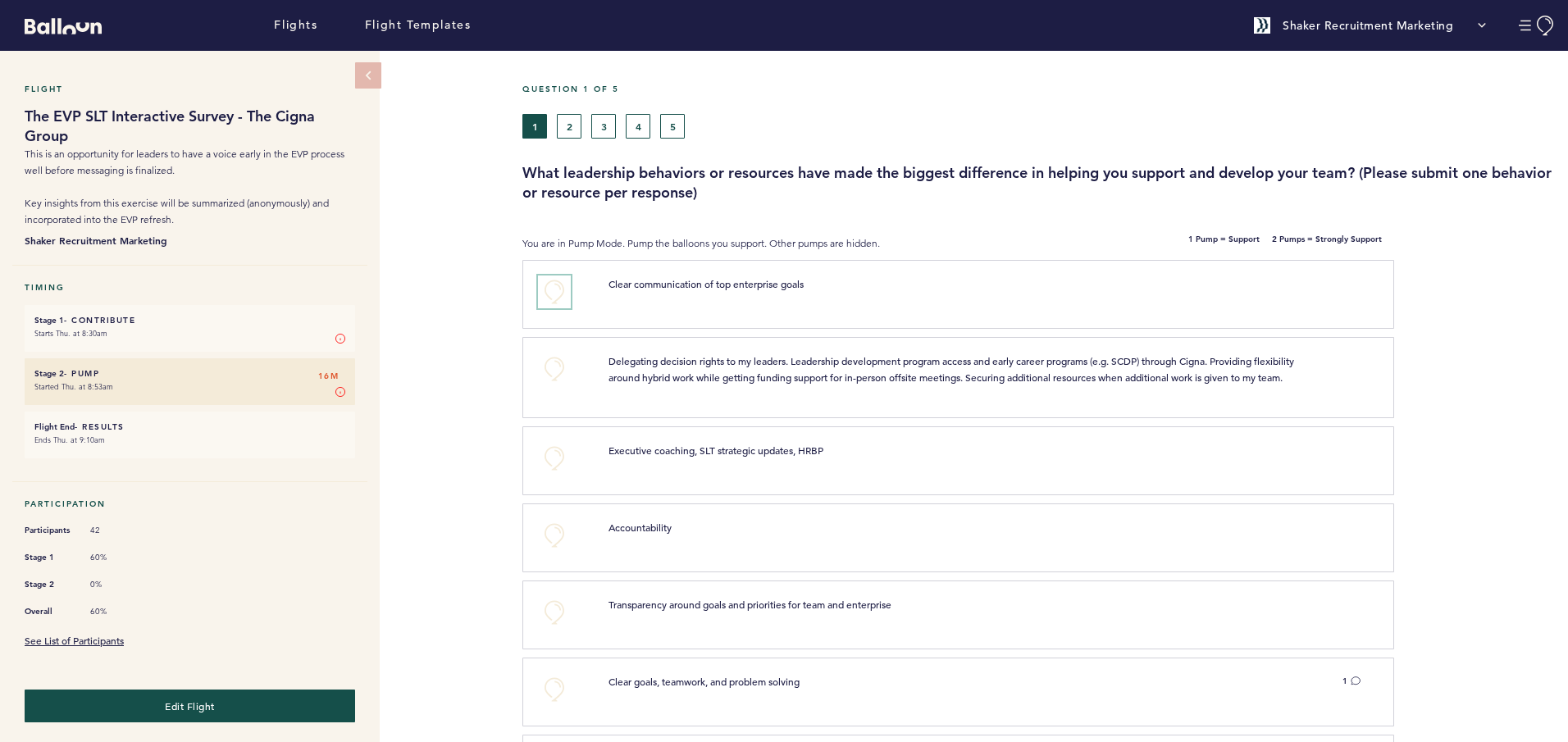 click on "+0" at bounding box center [554, 292] 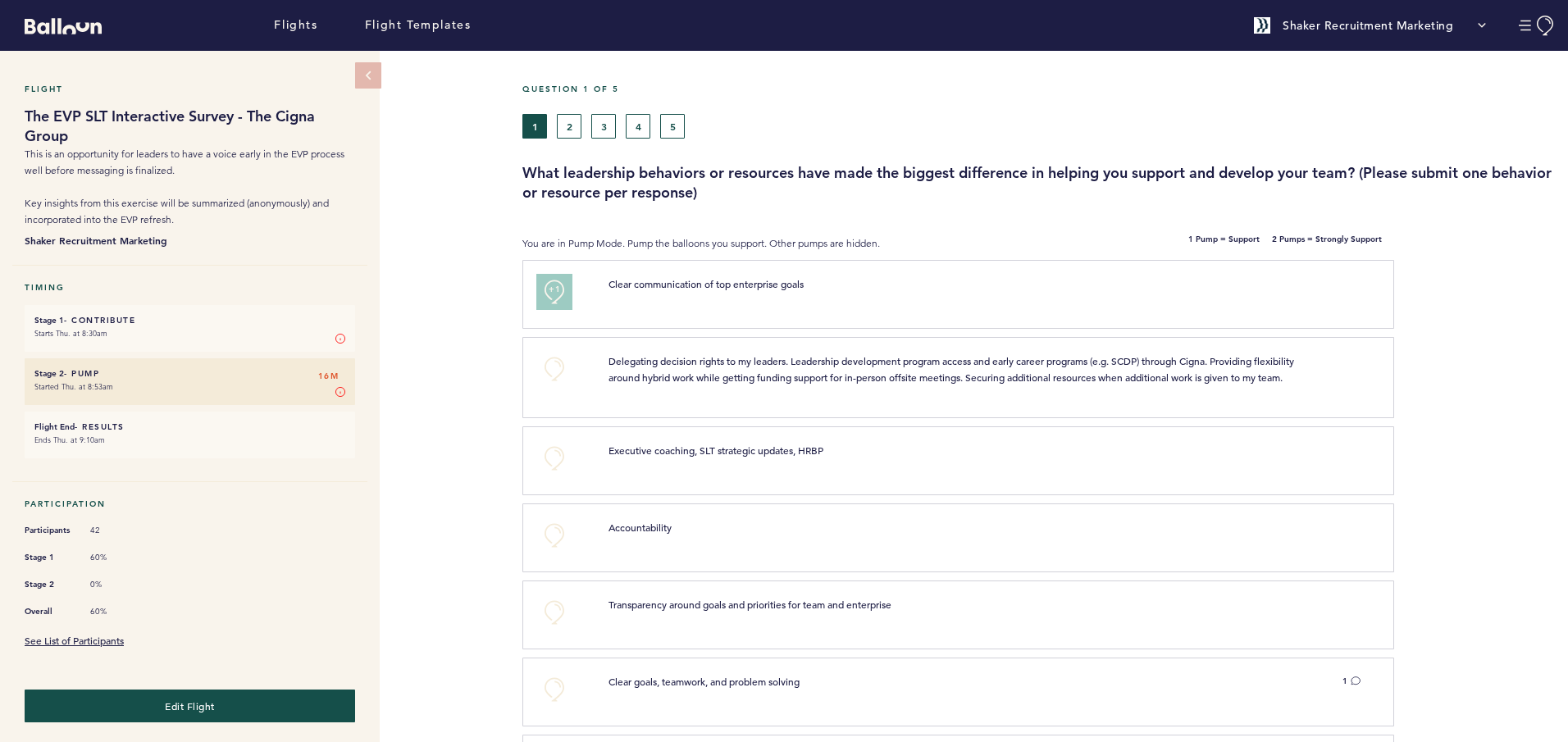 click on "+1" at bounding box center [554, 292] 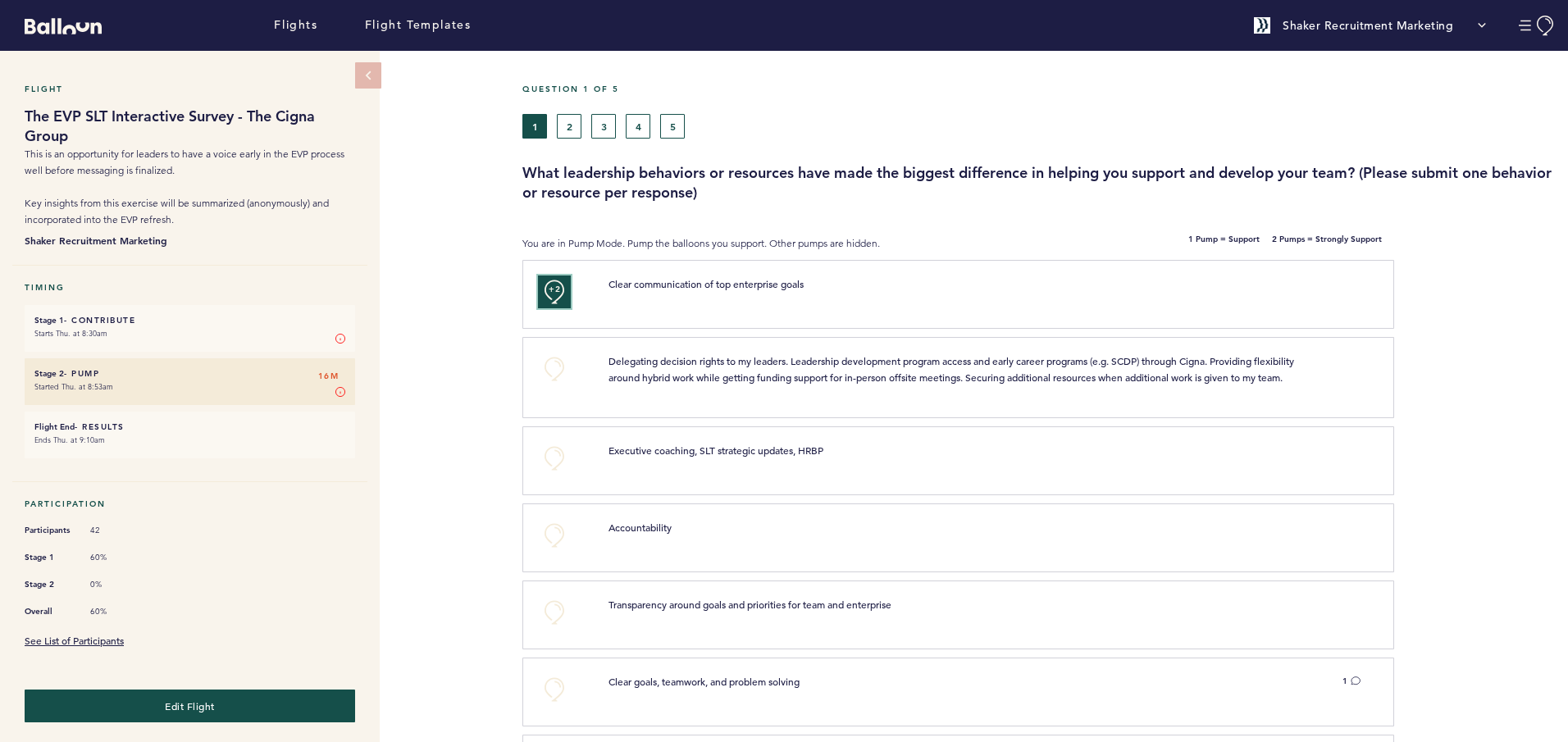 click on "+2" at bounding box center [554, 292] 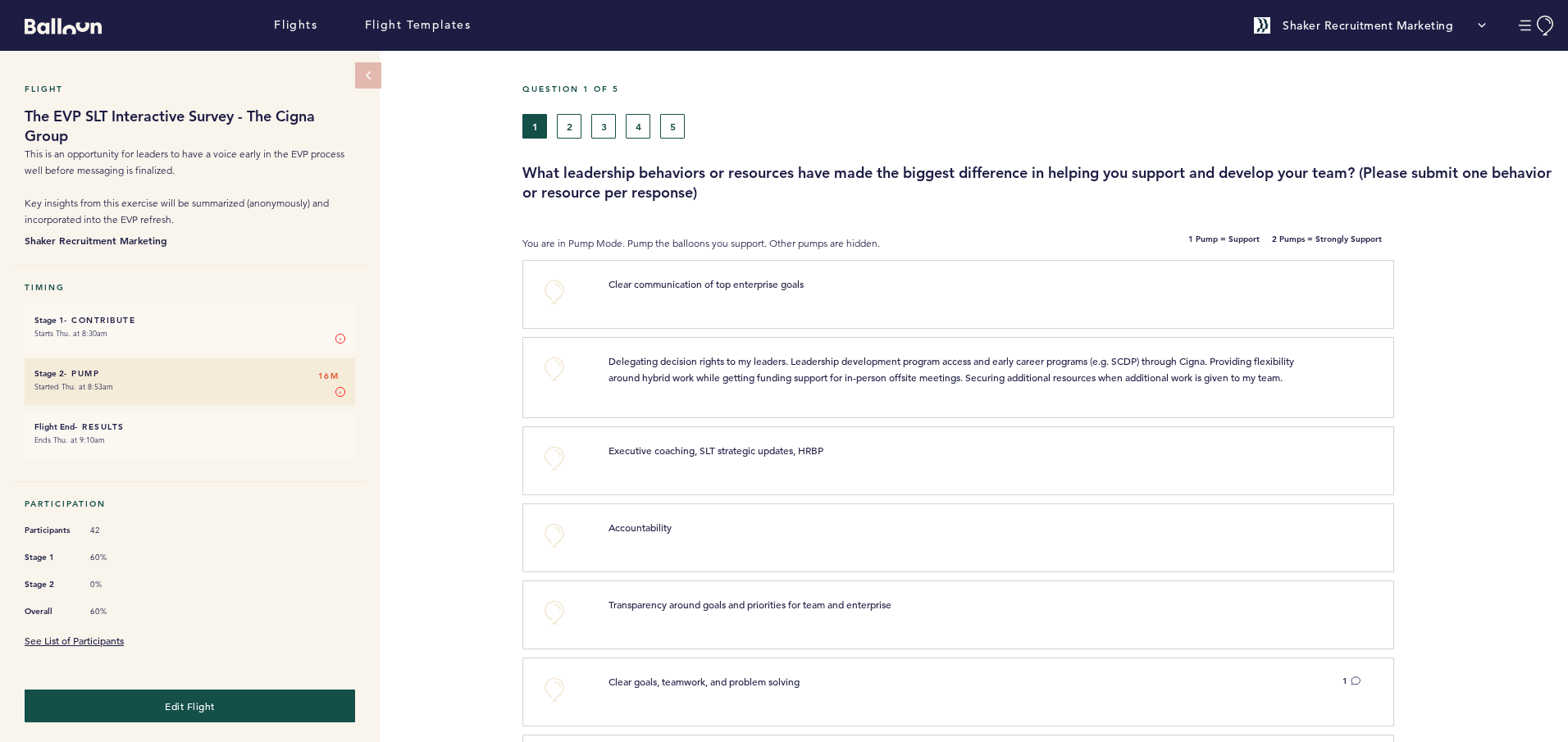click on "Flight The EVP SLT Interactive Survey - The Cigna Group This is an opportunity for leaders to have a voice early in the EVP process well before messaging is finalized.
Key insights from this exercise will be summarized (anonymously) and incorporated into the EVP refresh. Shaker Recruitment Marketing Timing Stage 1  - Contribute   16M   Starts Thu. at 8:30am  Stage 1  In Stage 1, you can contribute your ideas, feedback, or information. Submit as many "balloons" (responses, to the question above) as you want here. Try to only submit one idea per balloon!   When you are ready, you can toggle on collaborate mode to reveal and start commenting on other contributors' balloons.  Learn More Stage 2  - Pump   16M   Started Thu. at 8:53am  Stage 2  In Stage 2, you vote on the responses by pumping the balloons that you like or support.   Click once for balloons you support/like and twice for your top choices.  Learn More Flight End  - Results  16M  Ends Thu. at 9:10am  Participation Participants 42 Stage 1 60% Stage 2" at bounding box center [784, 396] 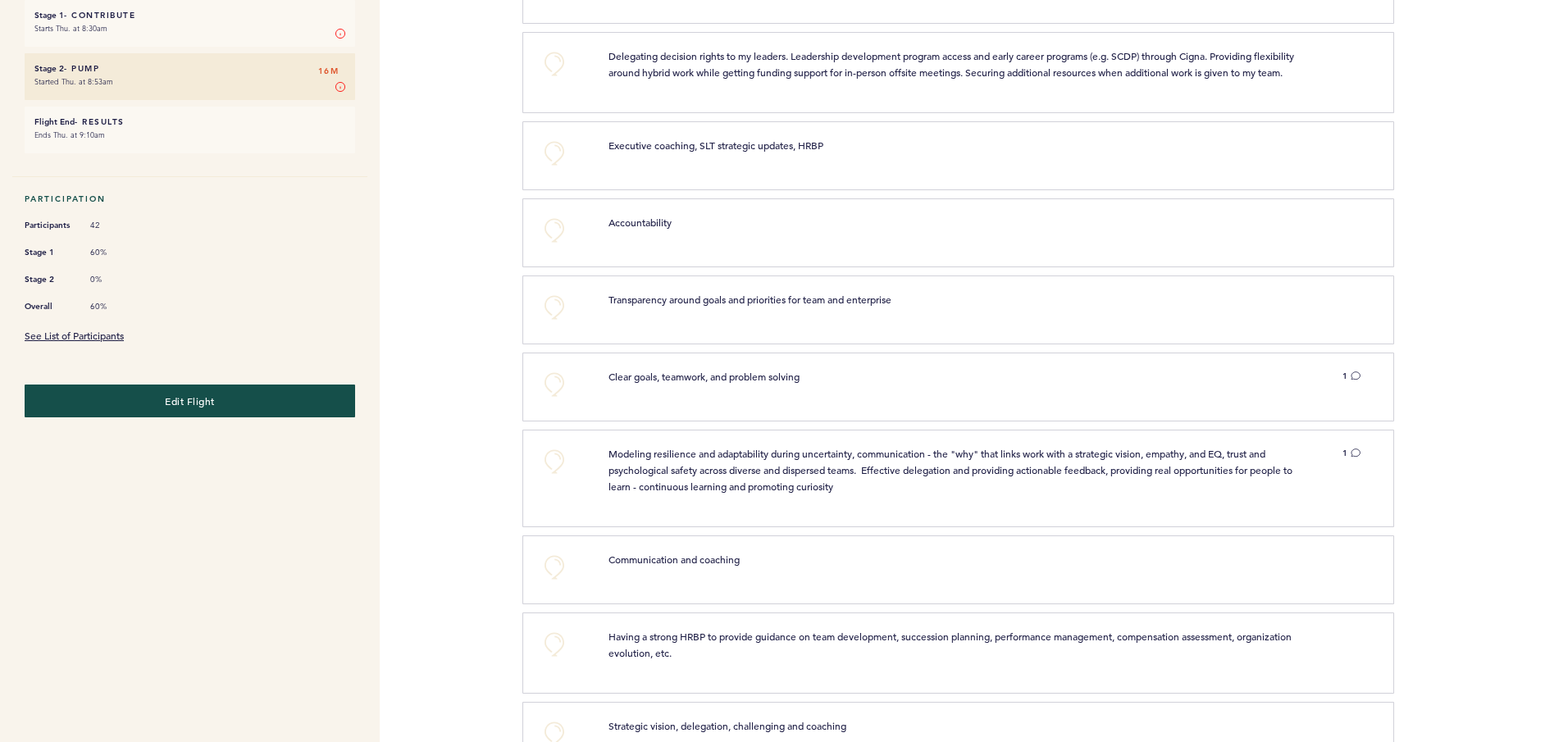 scroll, scrollTop: 0, scrollLeft: 0, axis: both 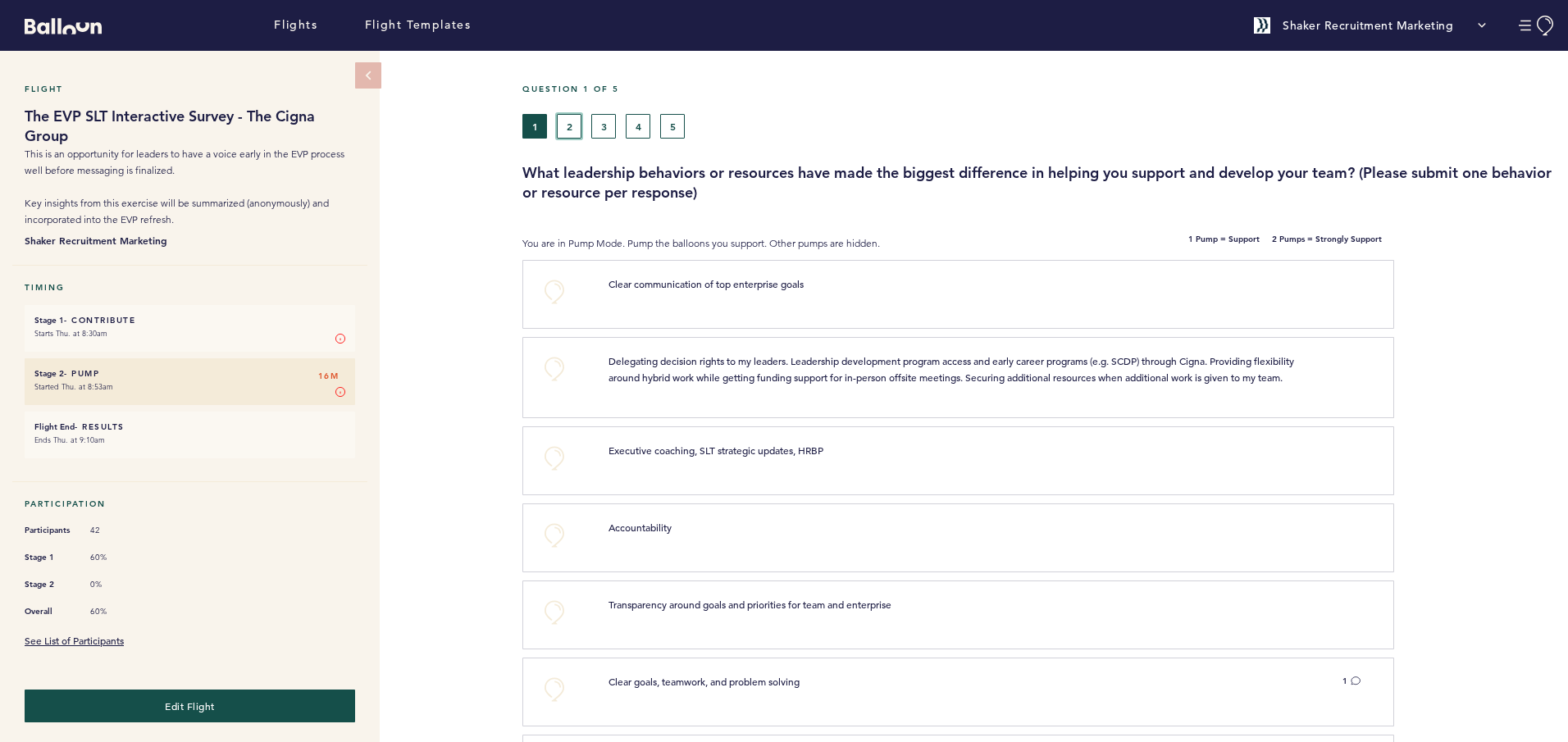 click on "2" at bounding box center (569, 126) 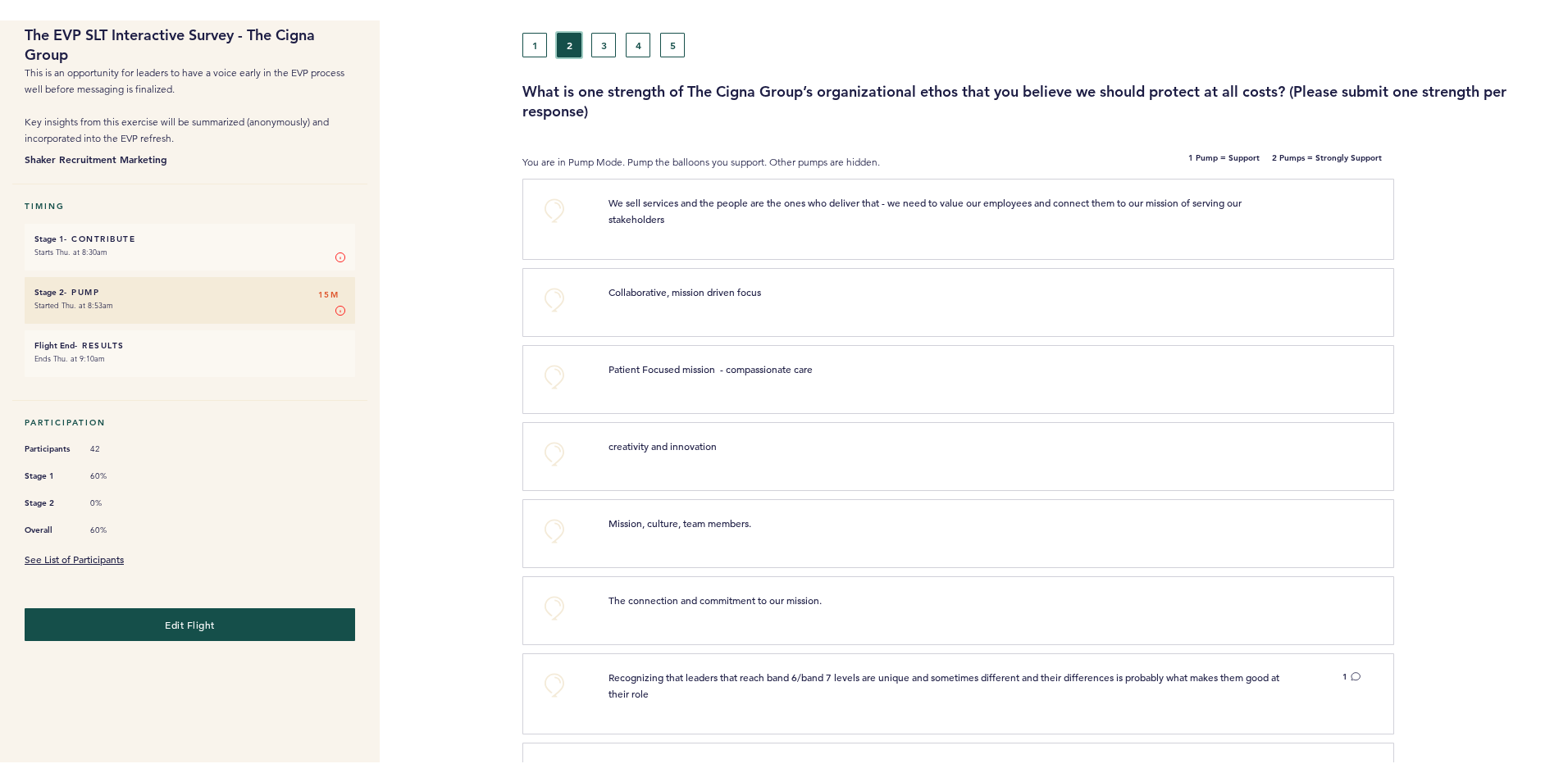 scroll, scrollTop: 0, scrollLeft: 0, axis: both 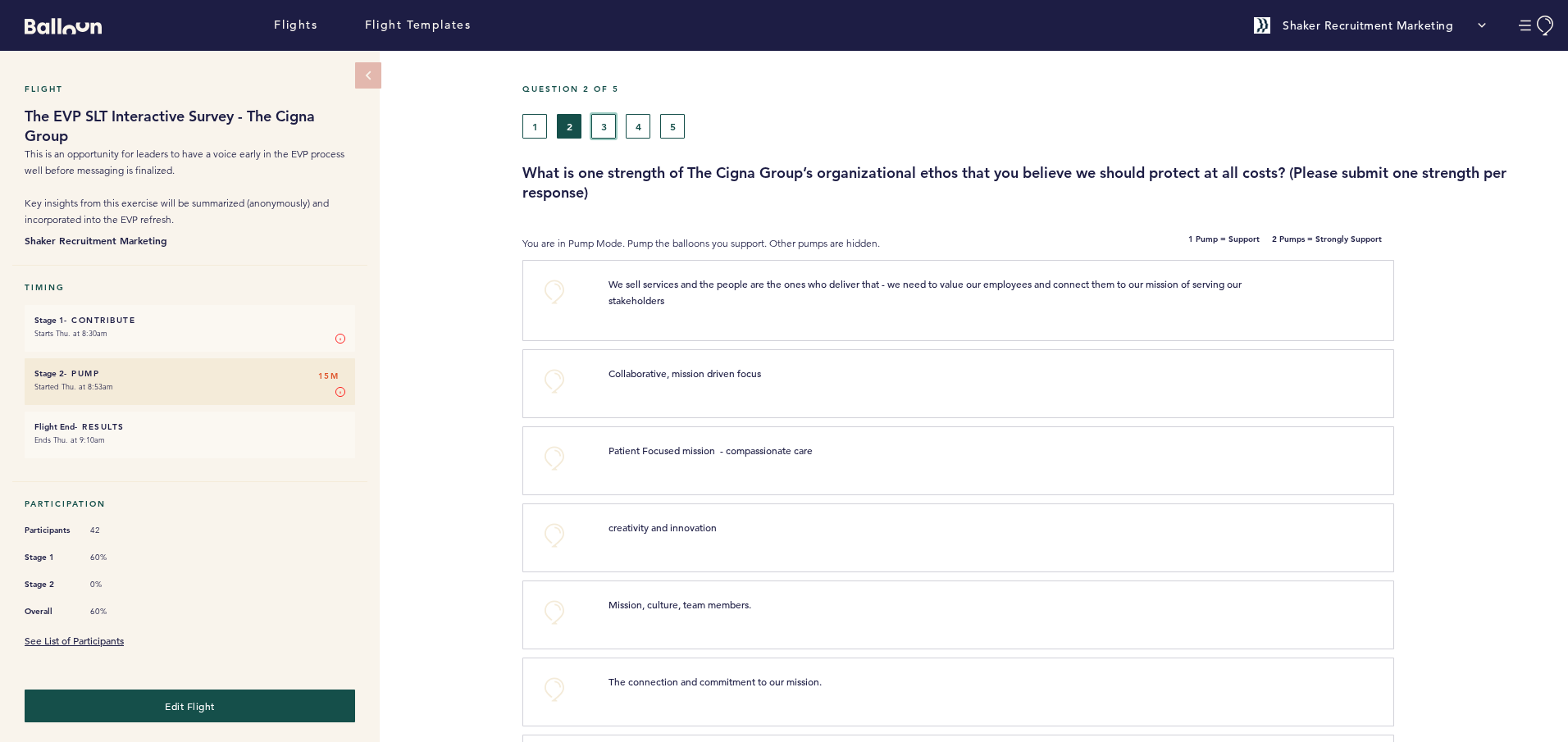 click on "3" at bounding box center (604, 126) 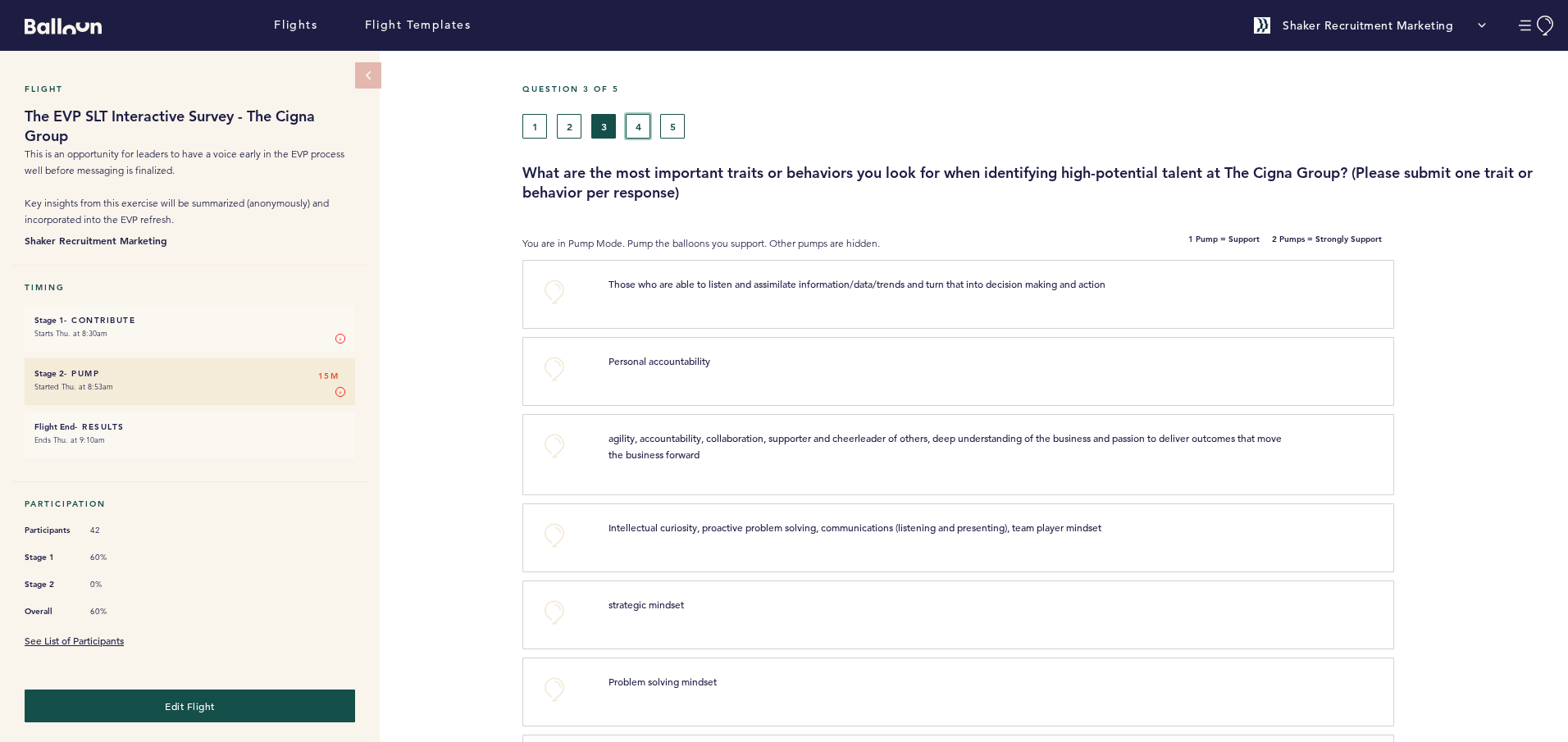 click on "4" at bounding box center [638, 126] 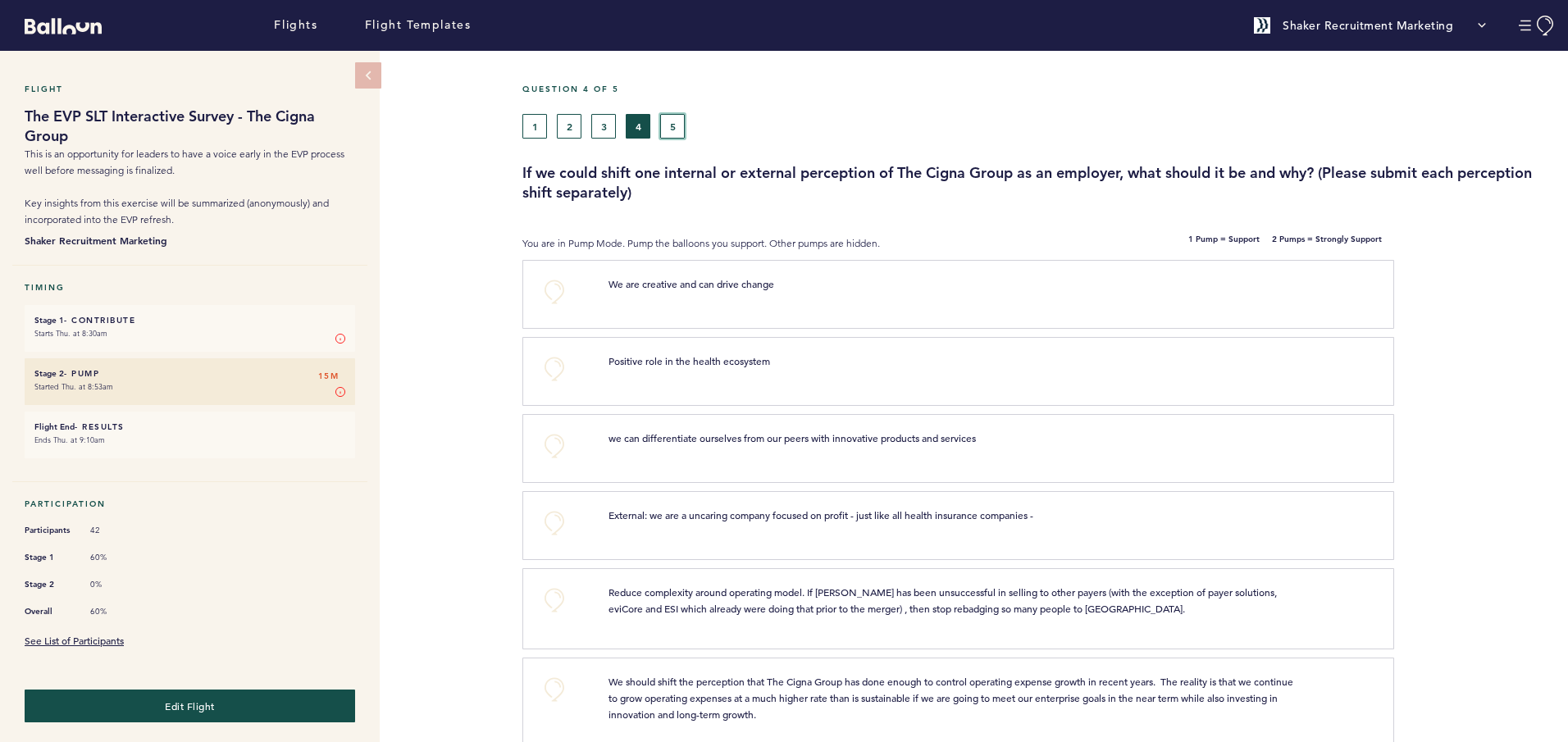 click on "5" at bounding box center [672, 126] 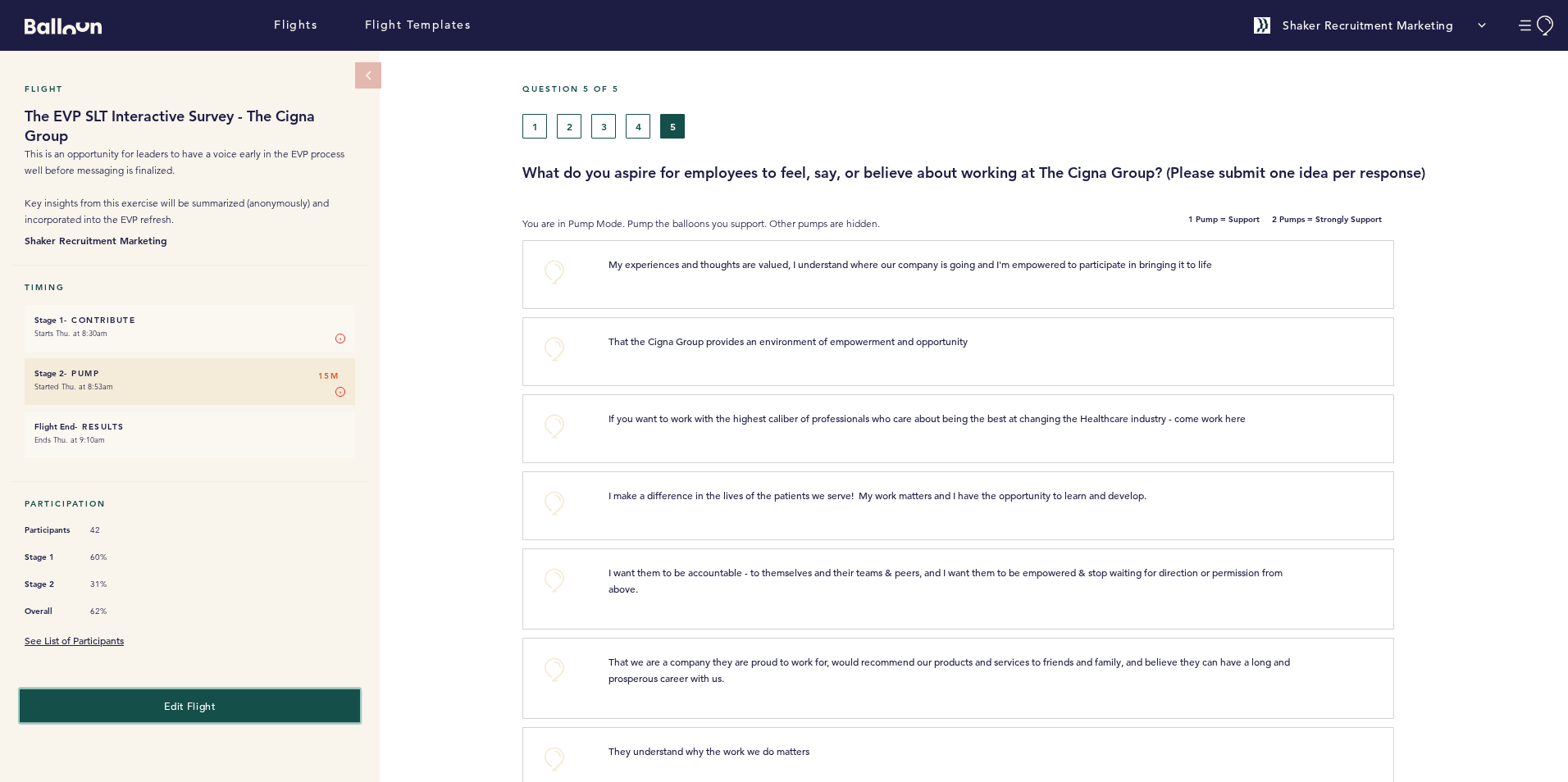 click on "Edit Flight" at bounding box center (189, 705) 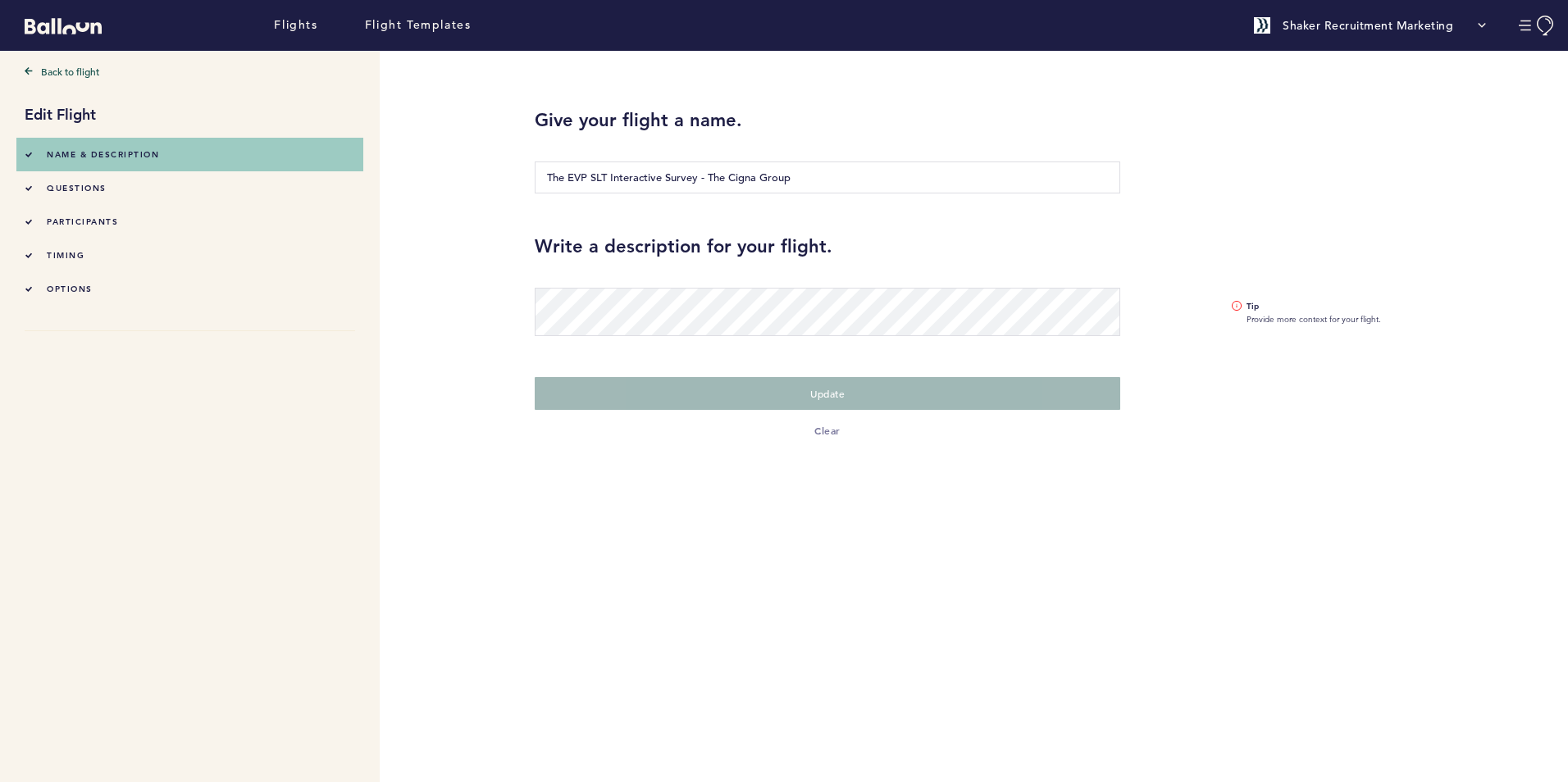 click on "timing" at bounding box center [189, 255] 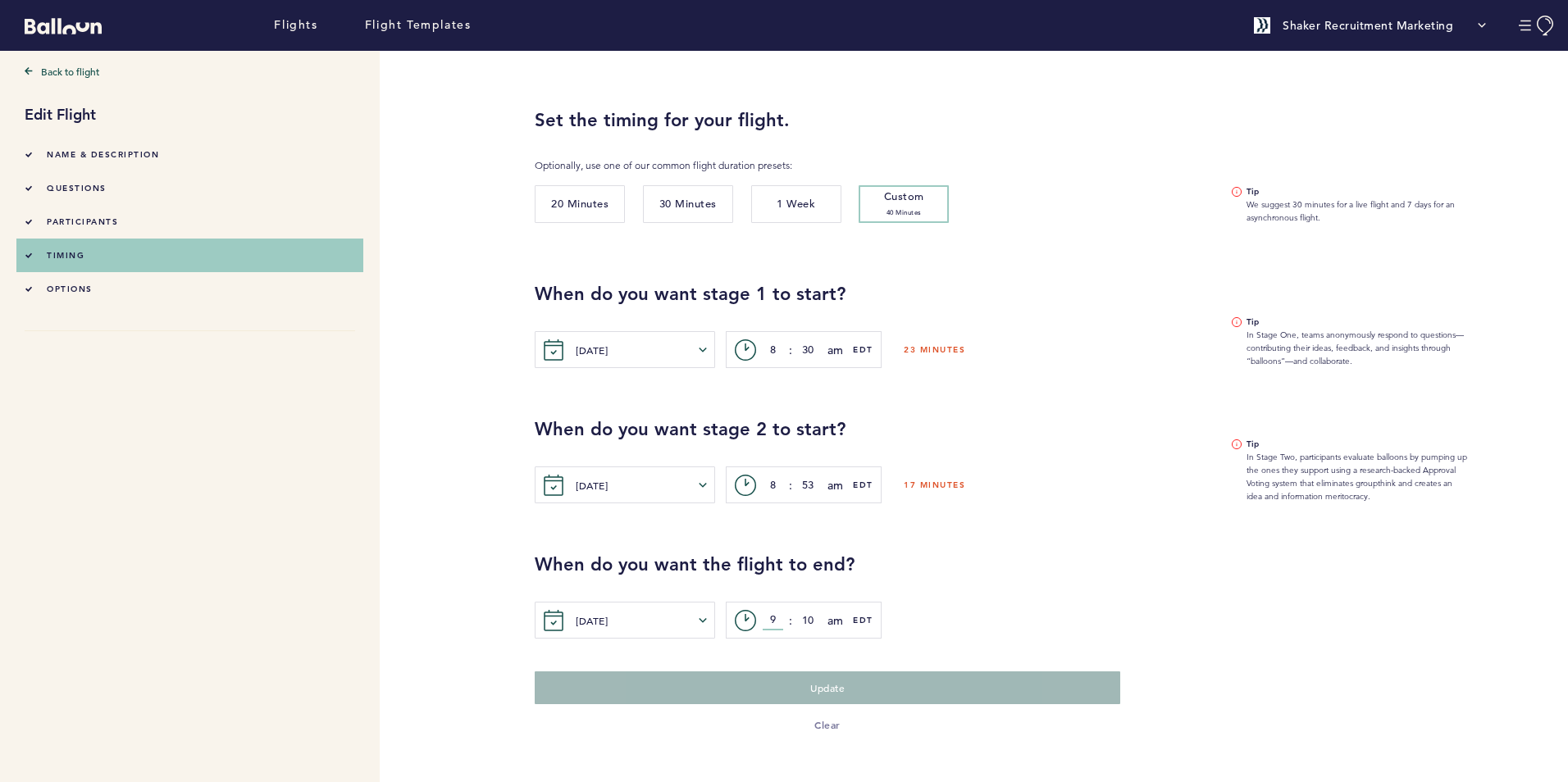 click on "9" at bounding box center (773, 621) 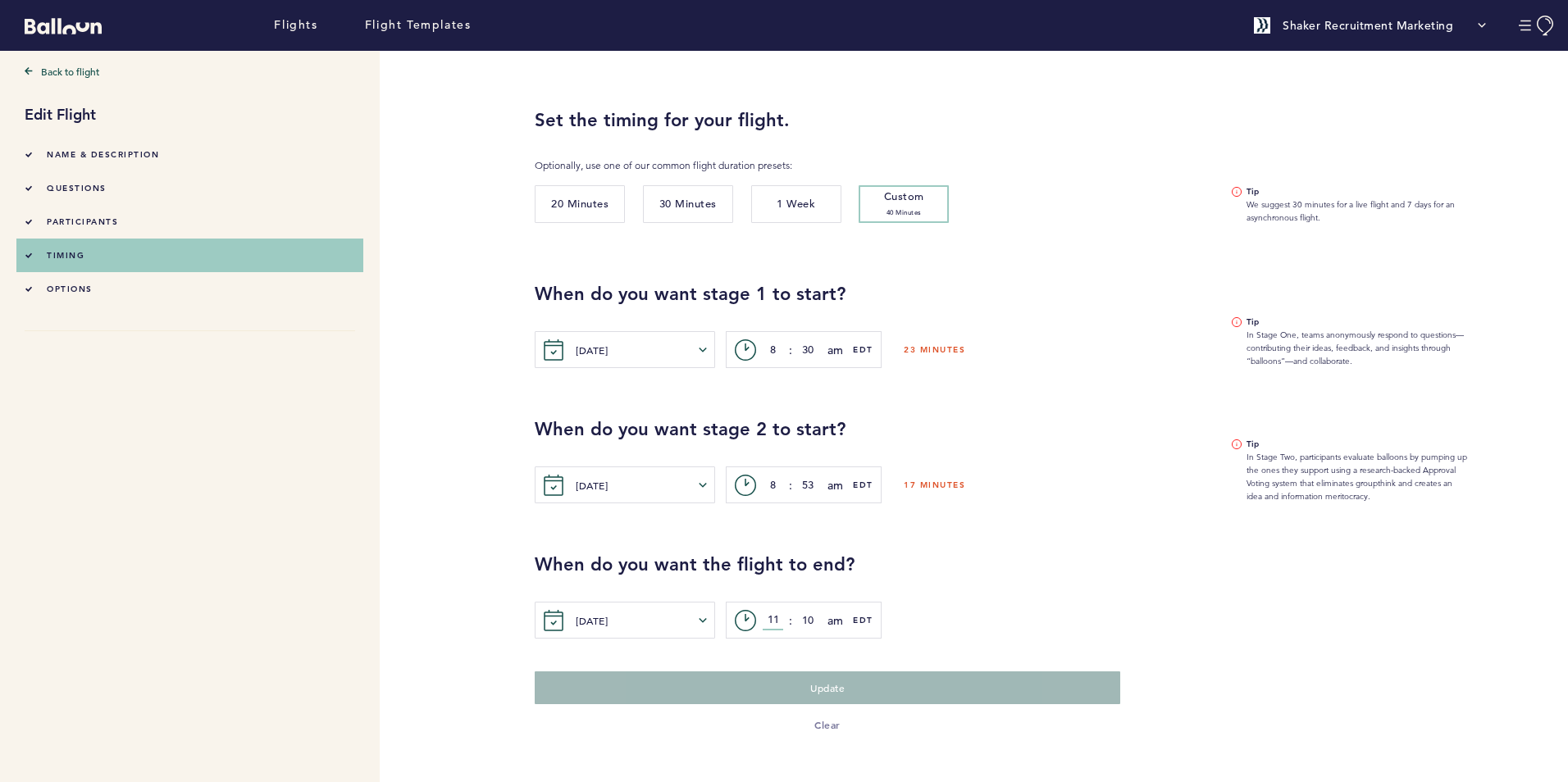 type on "11" 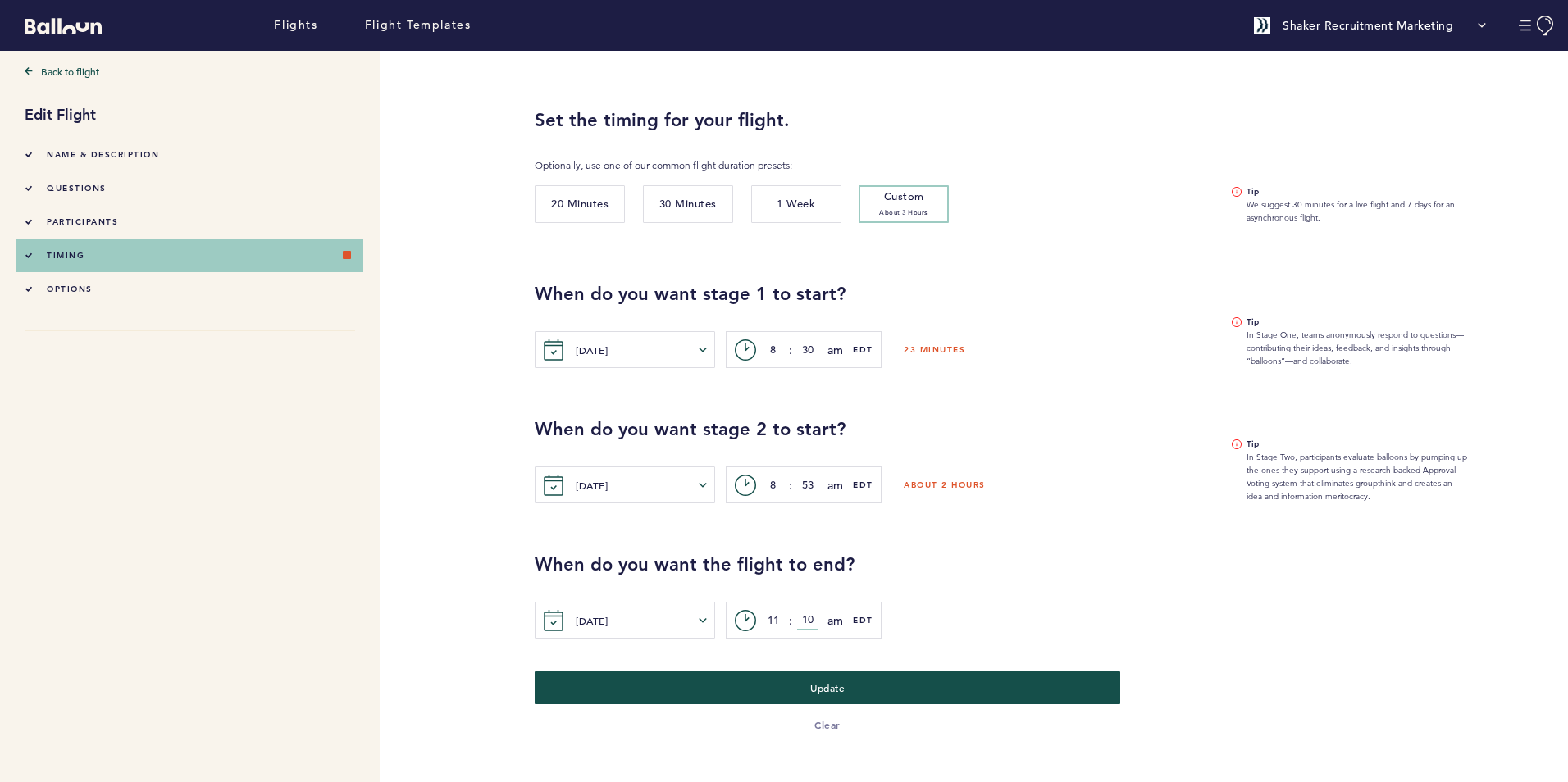 click on "10" at bounding box center (807, 621) 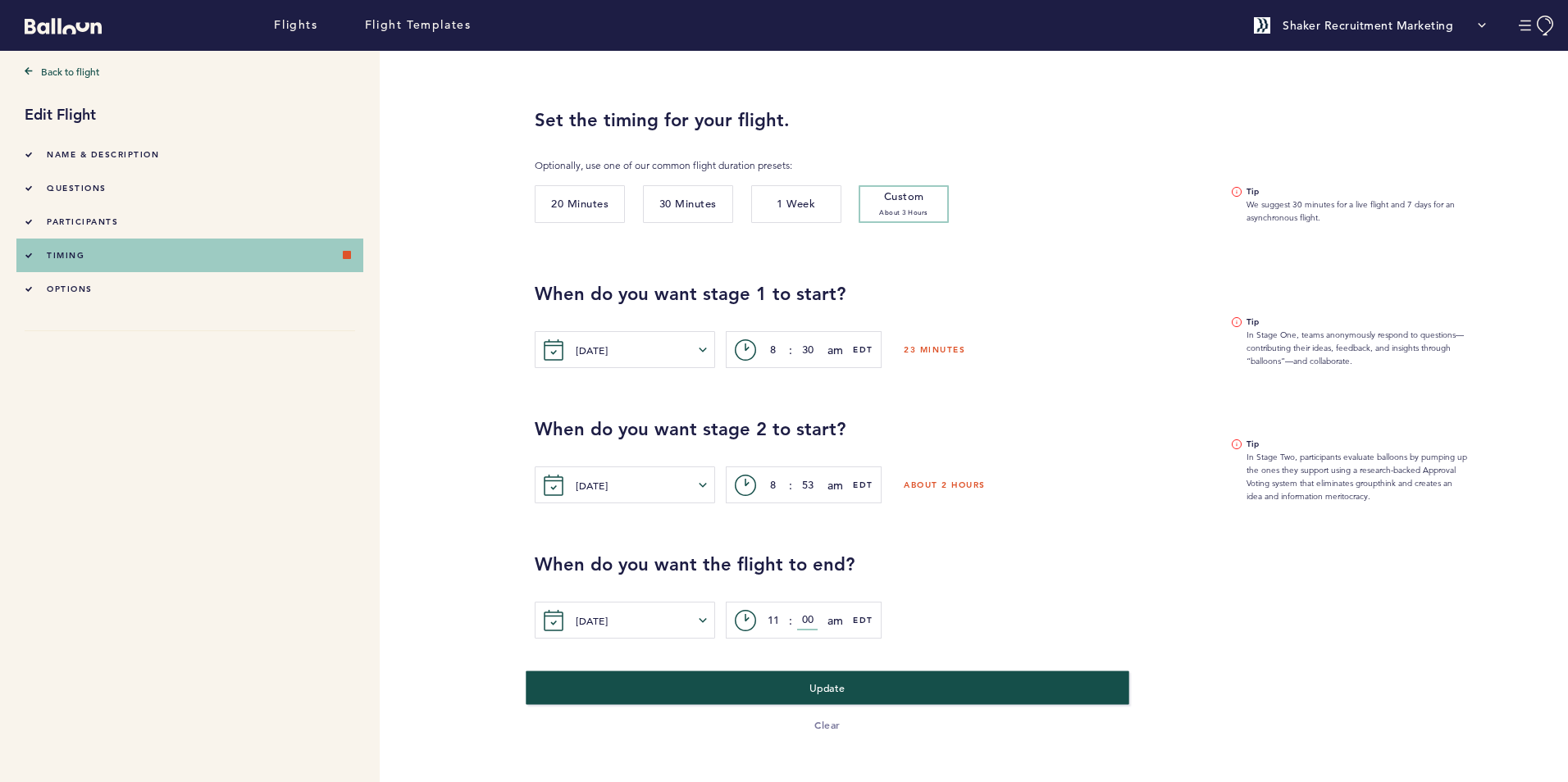 type on "00" 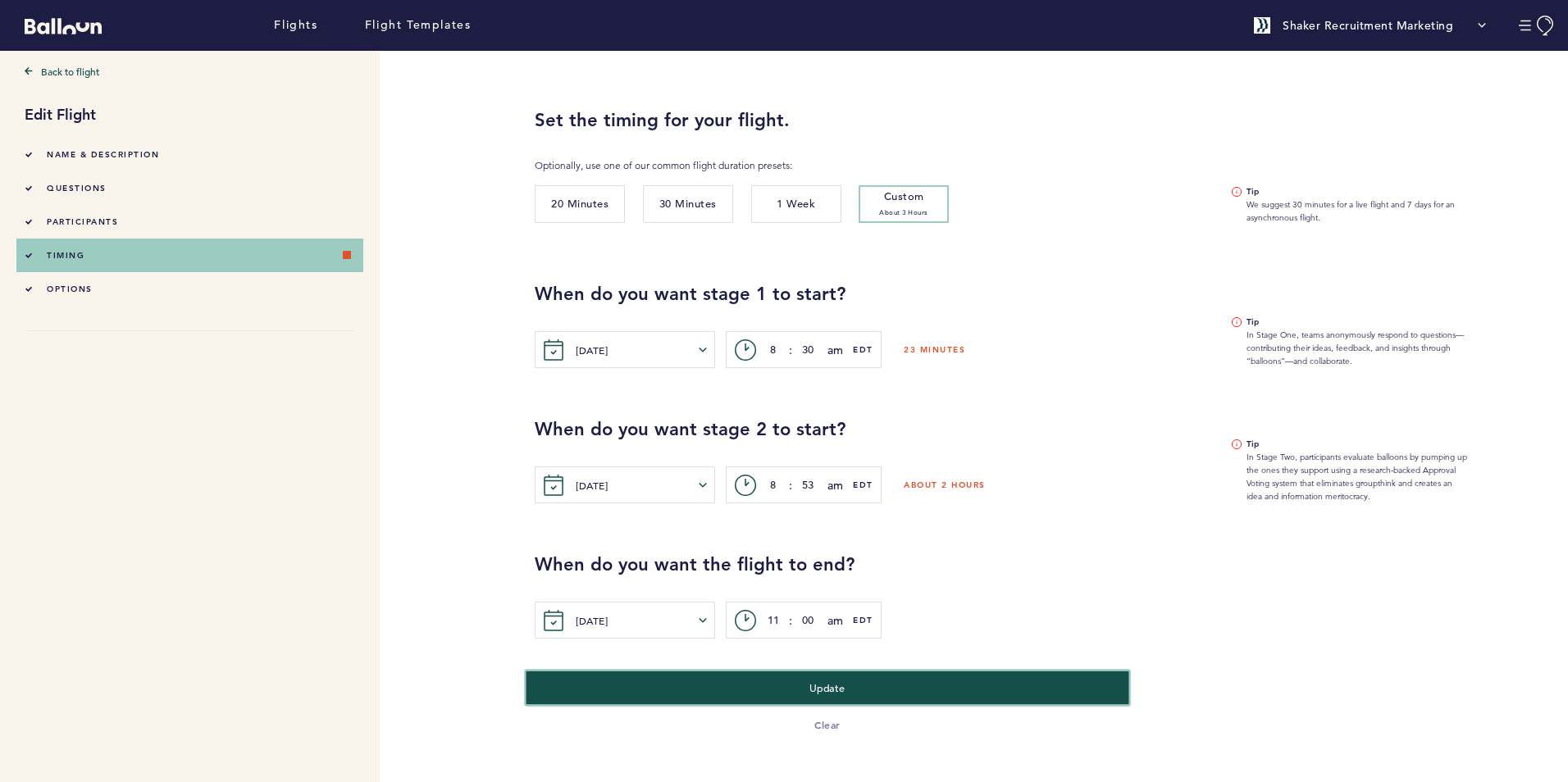 click on "Update" at bounding box center (827, 688) 